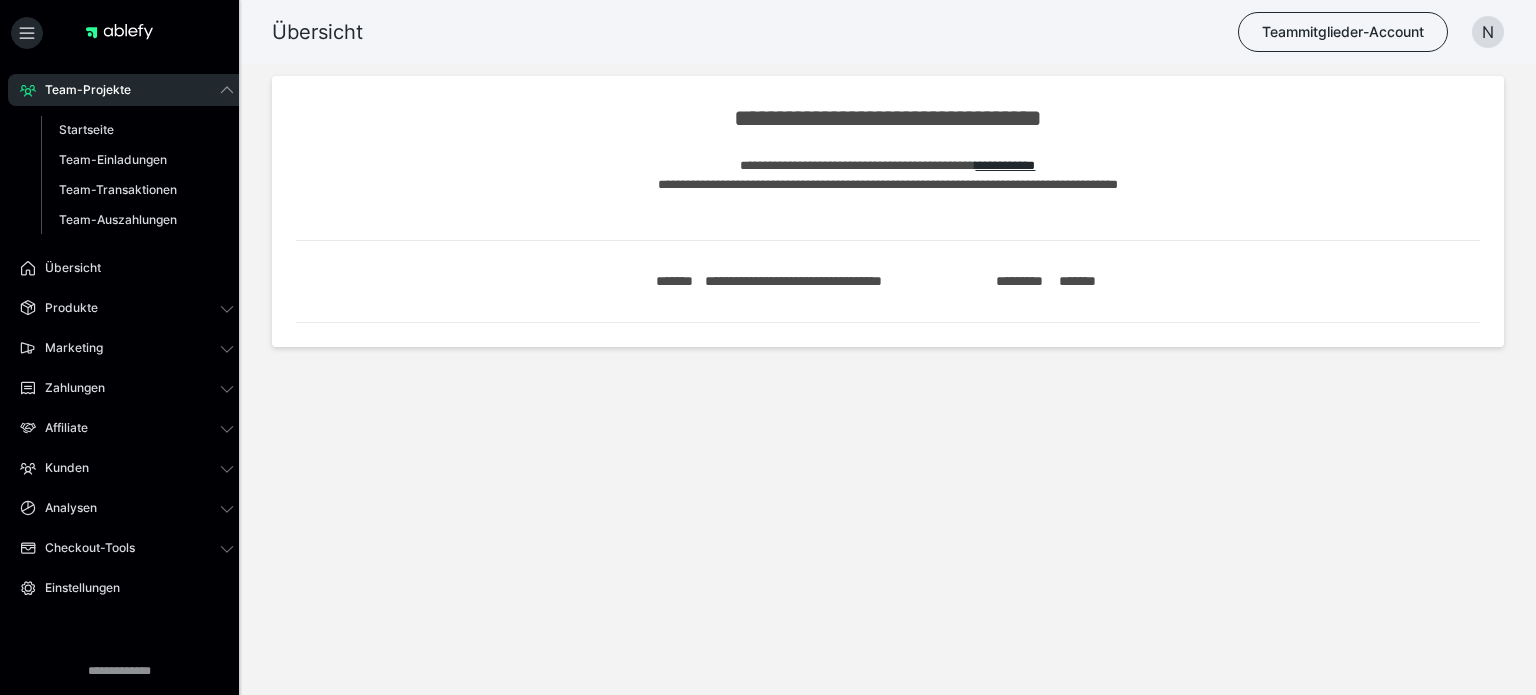 scroll, scrollTop: 0, scrollLeft: 0, axis: both 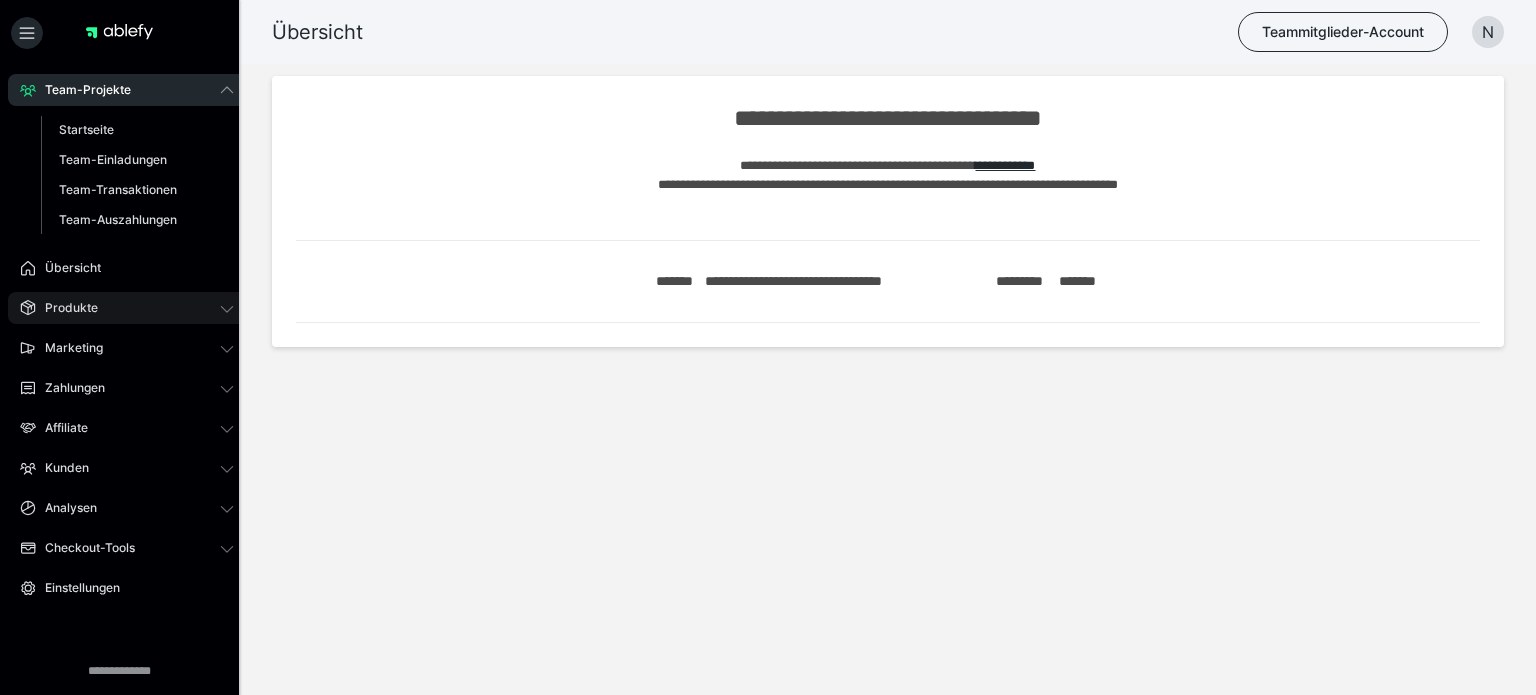 click on "Produkte" at bounding box center (127, 308) 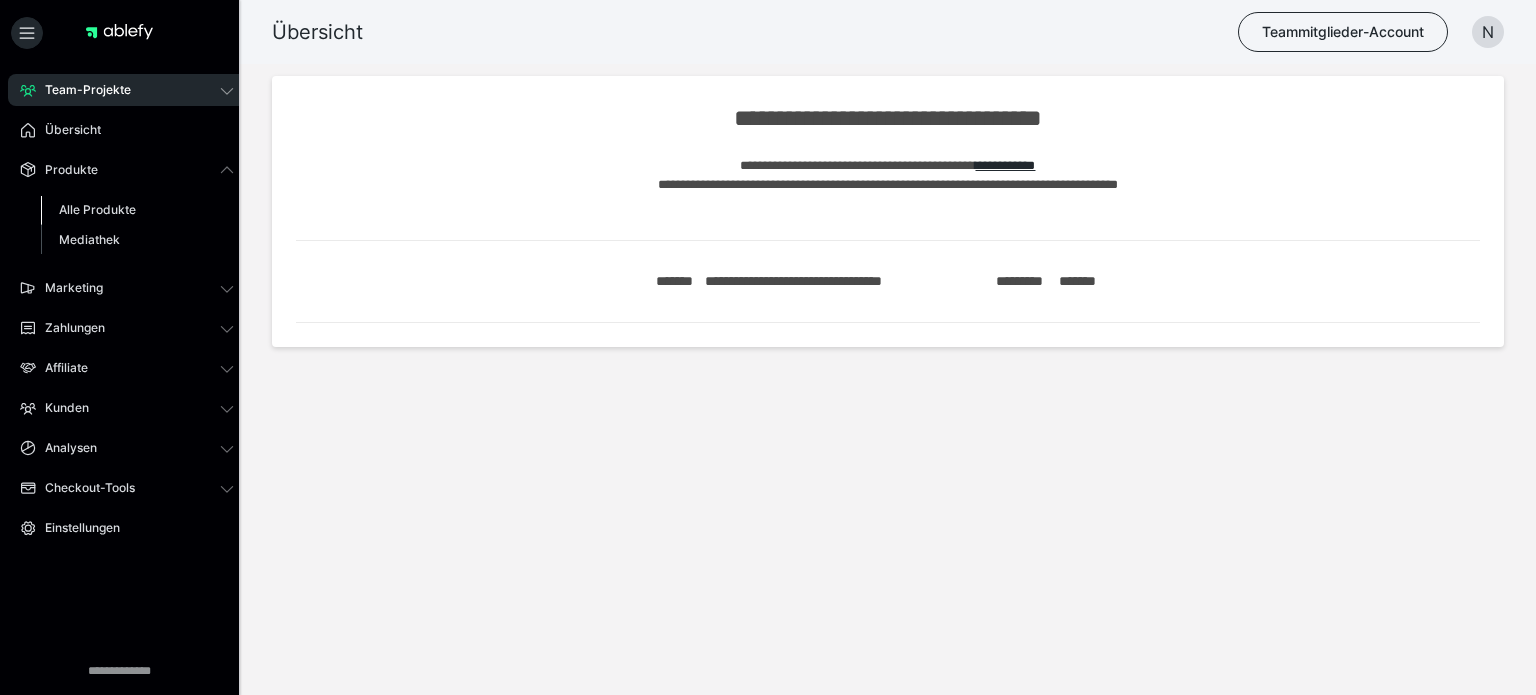 click on "Alle Produkte" at bounding box center [97, 209] 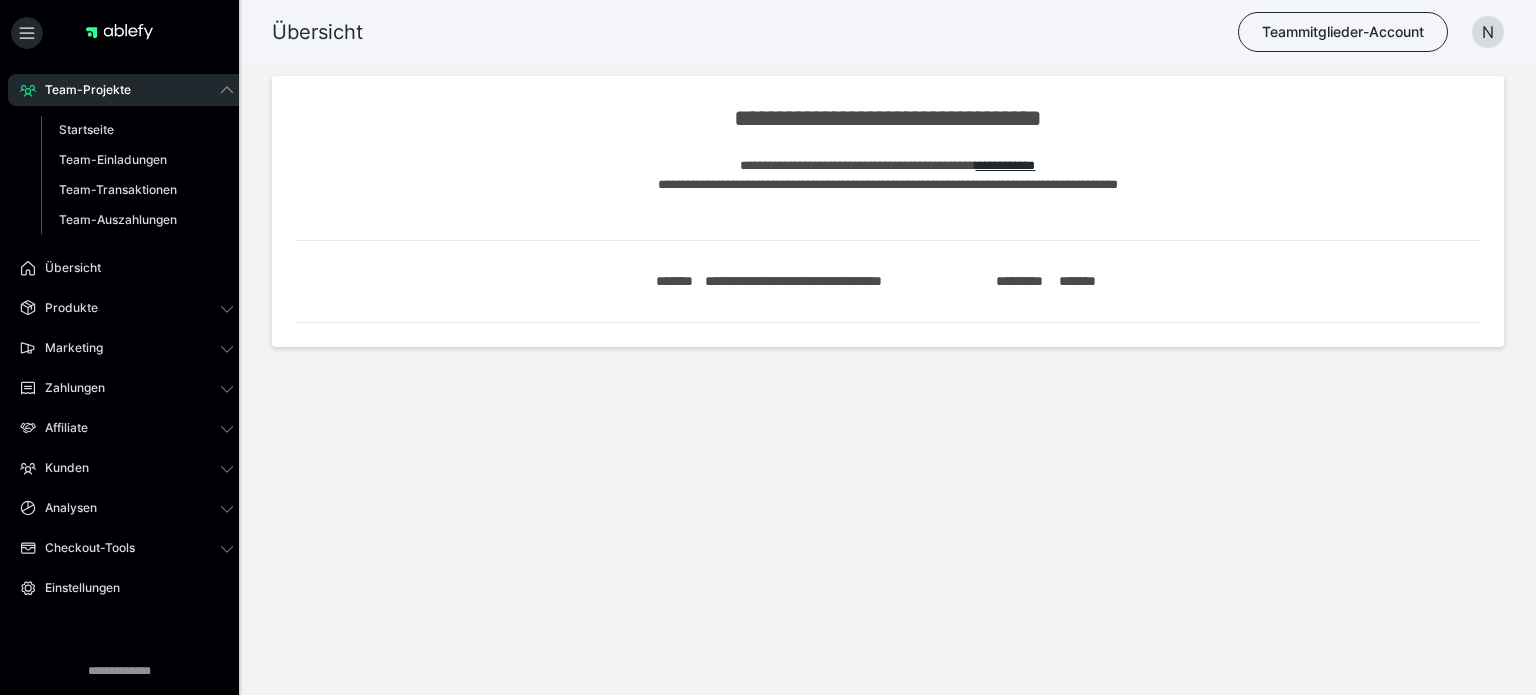 scroll, scrollTop: 0, scrollLeft: 0, axis: both 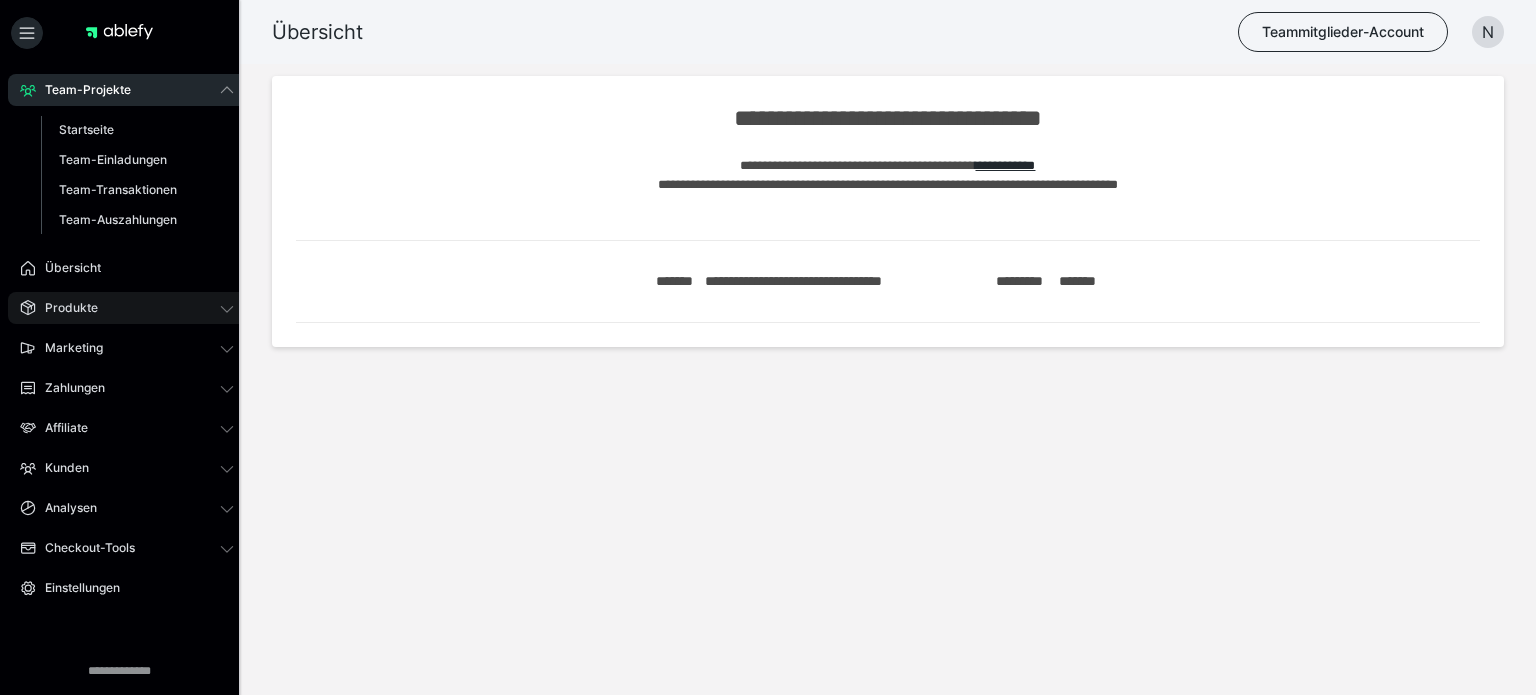 click on "Produkte" at bounding box center (127, 308) 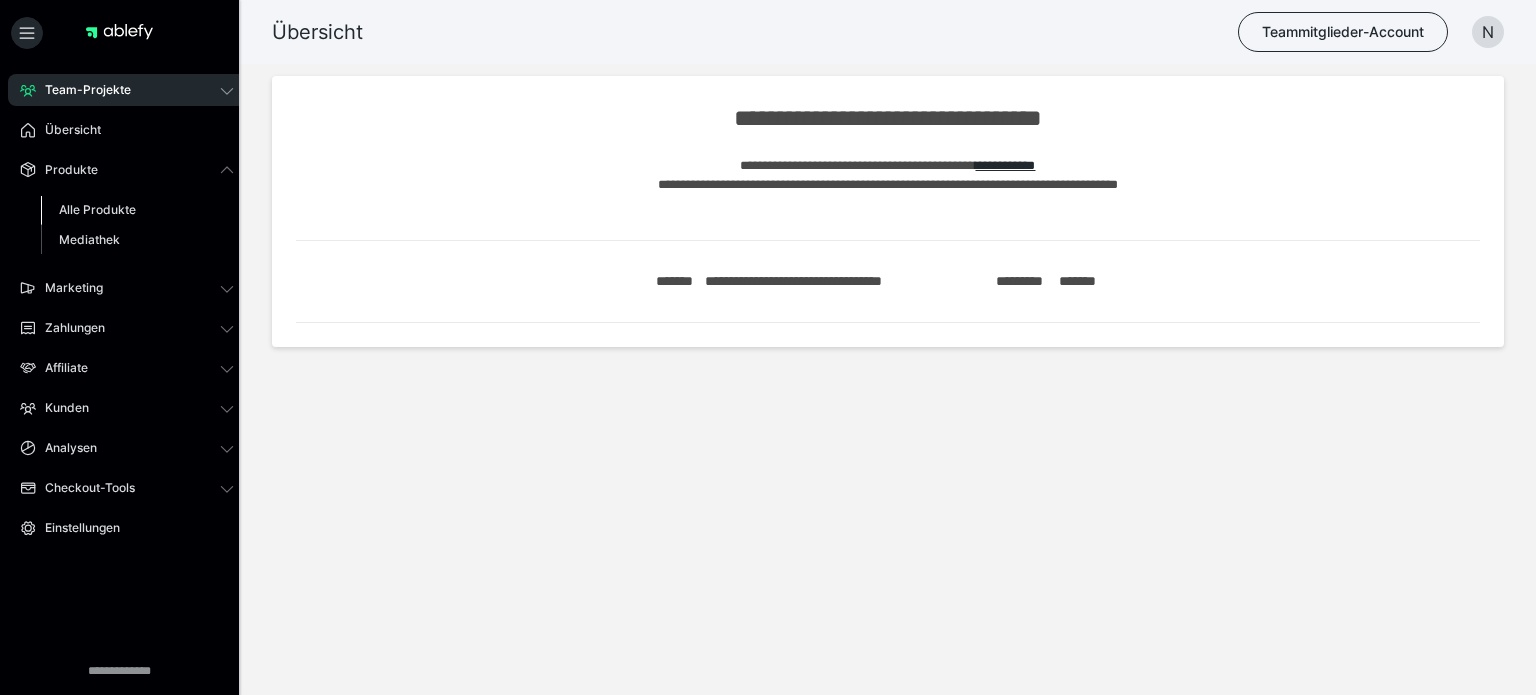 click on "Alle Produkte" at bounding box center [97, 209] 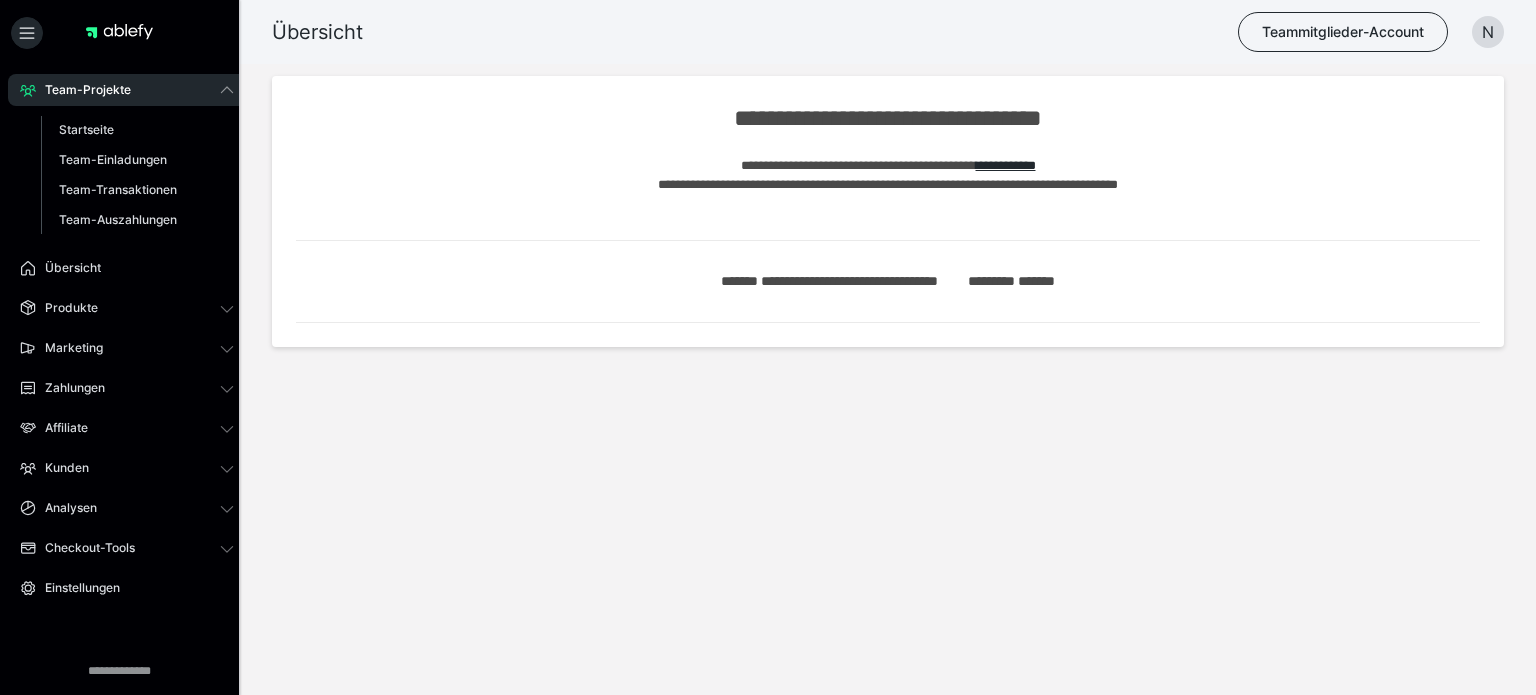 scroll, scrollTop: 0, scrollLeft: 0, axis: both 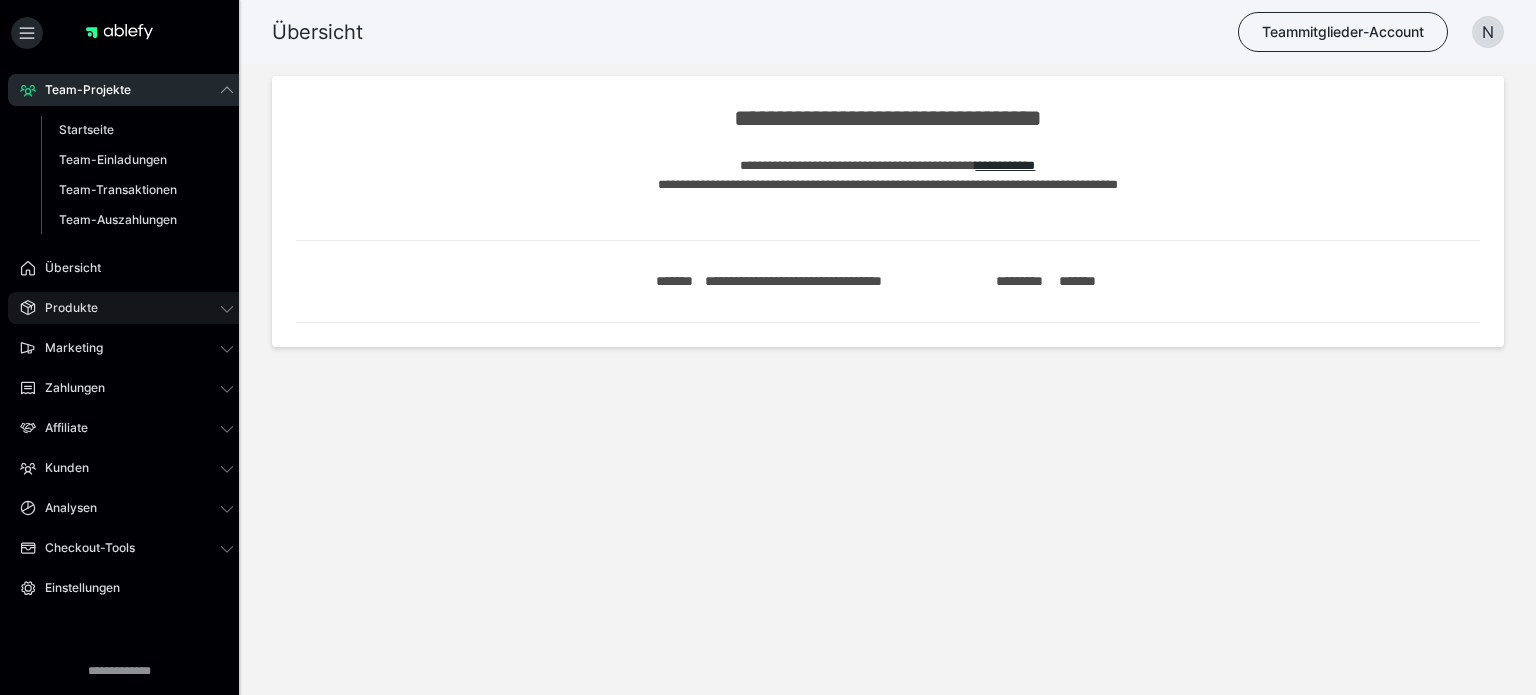 click on "Produkte" at bounding box center (64, 308) 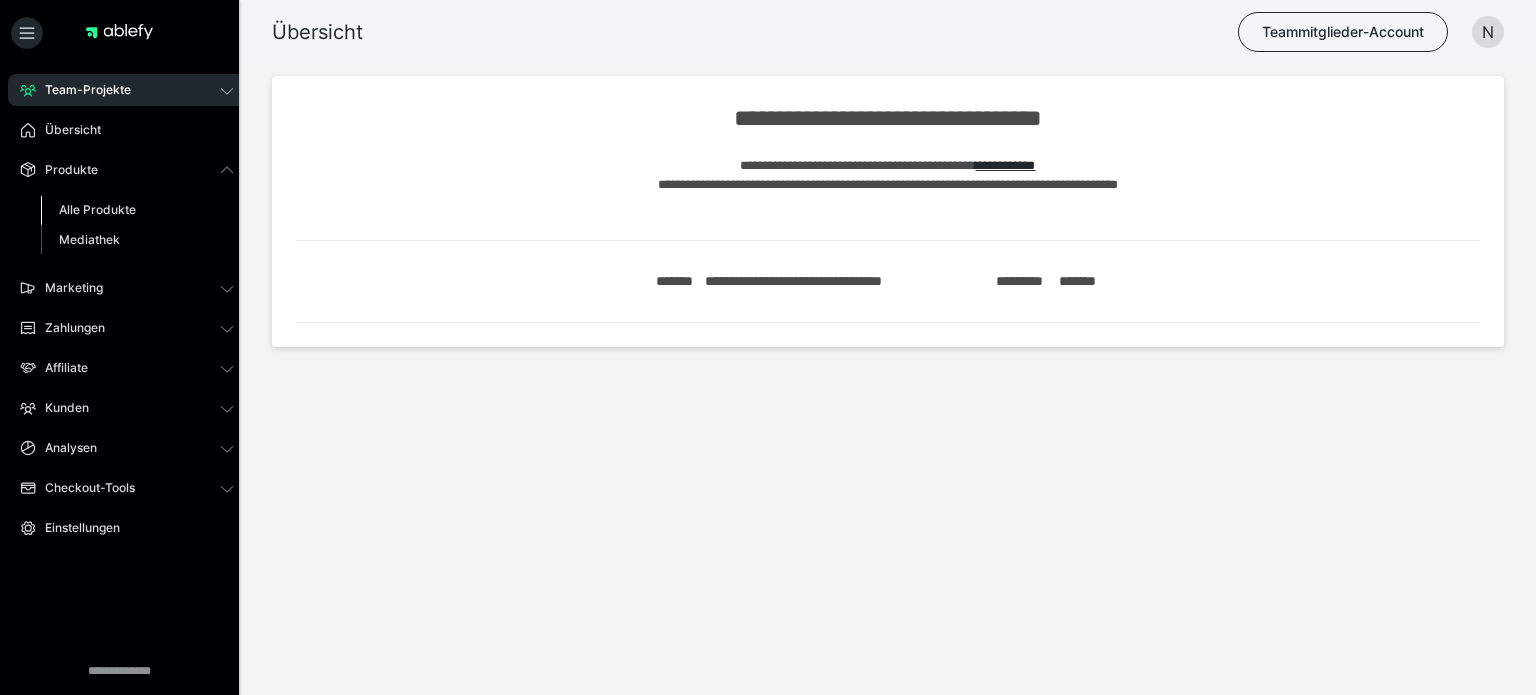 click on "Alle Produkte" at bounding box center (97, 209) 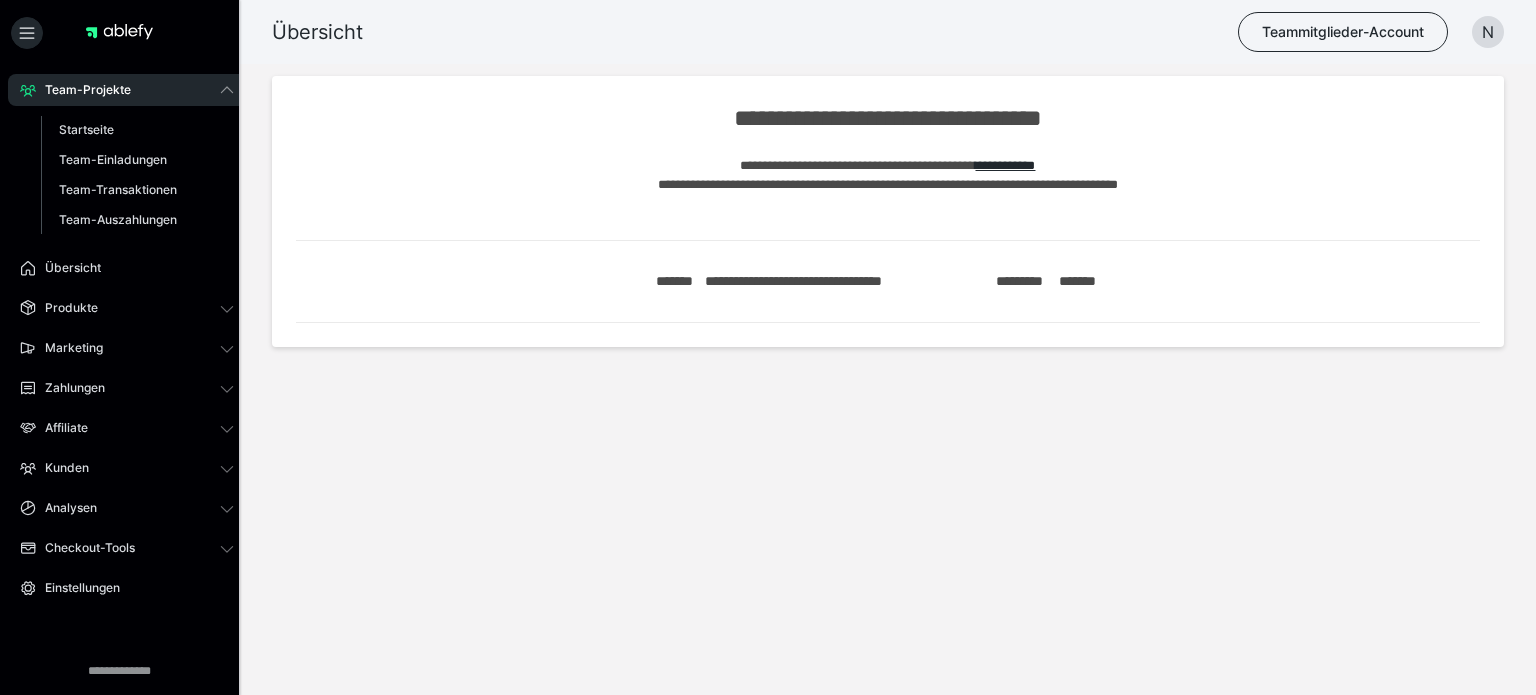 scroll, scrollTop: 0, scrollLeft: 0, axis: both 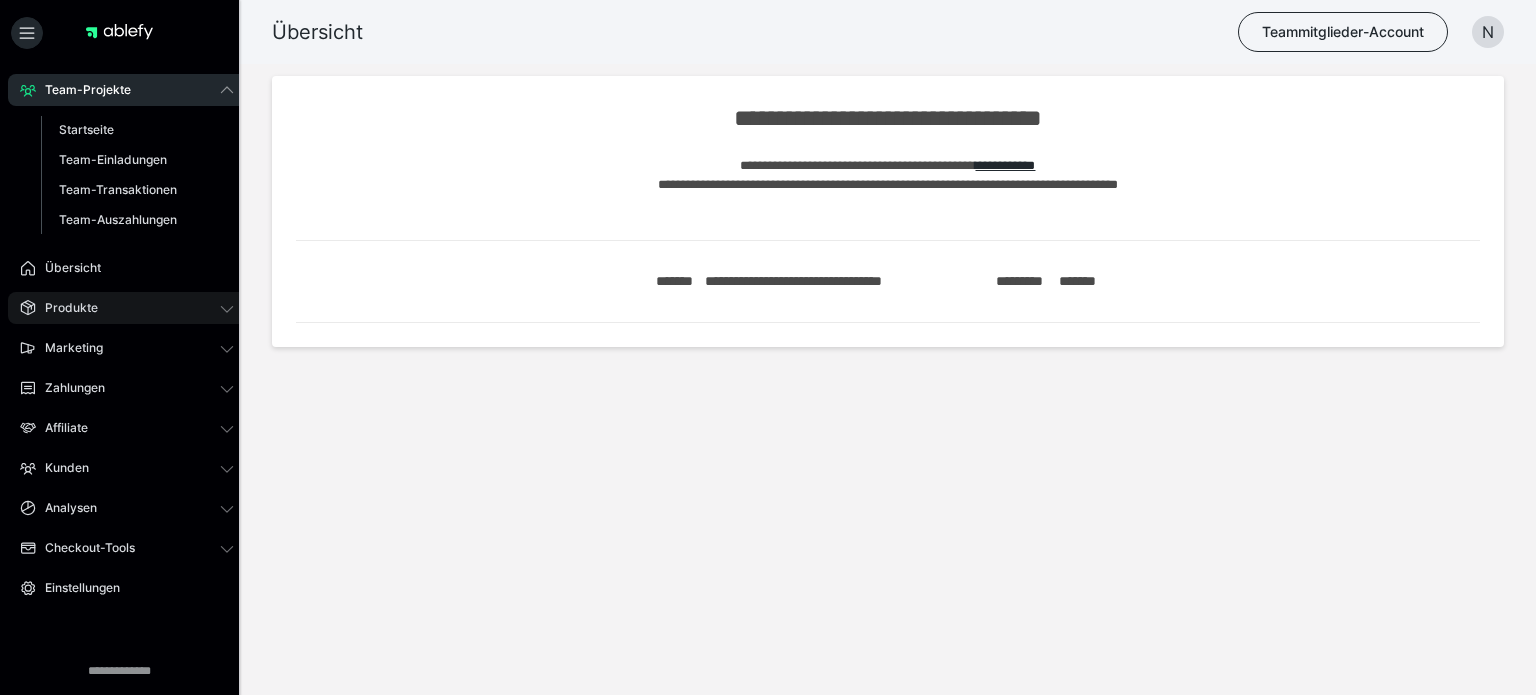 click on "Produkte" at bounding box center (64, 308) 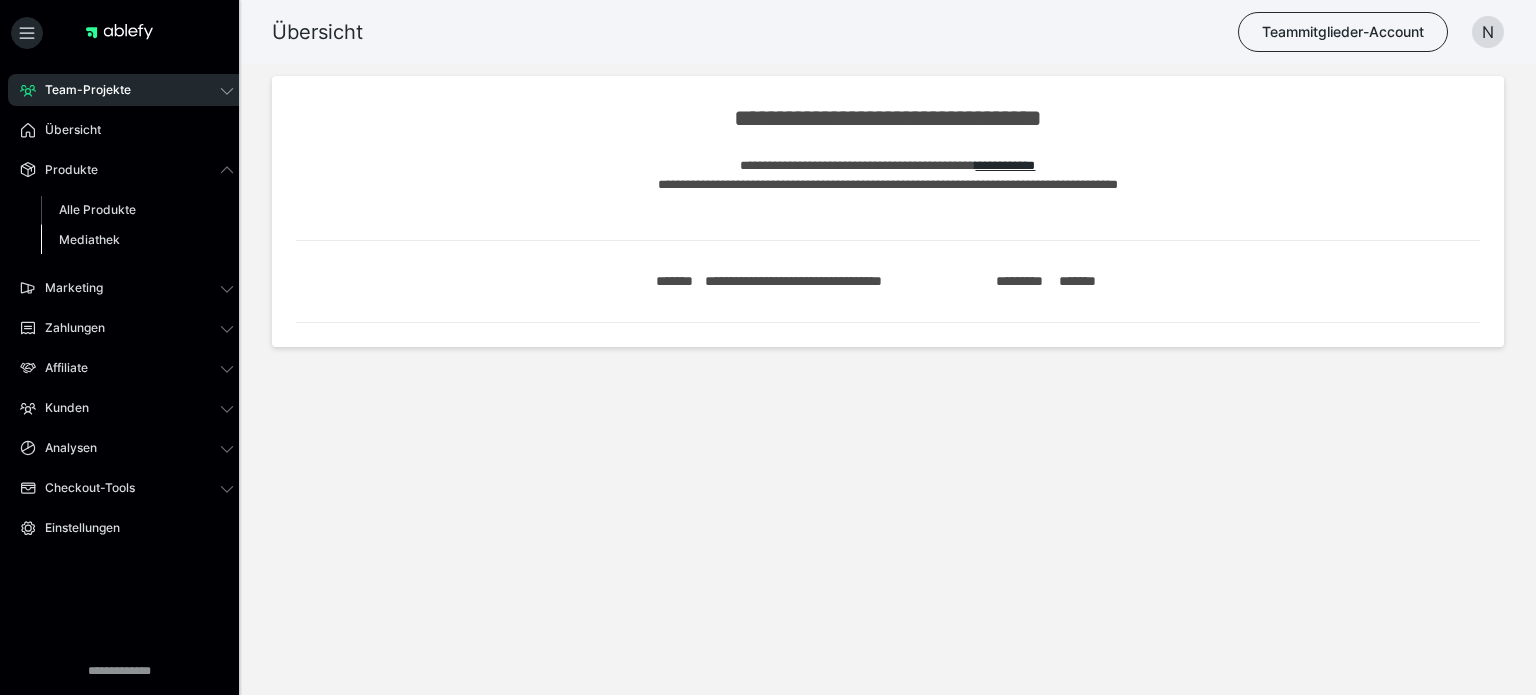 click on "Mediathek" at bounding box center [89, 239] 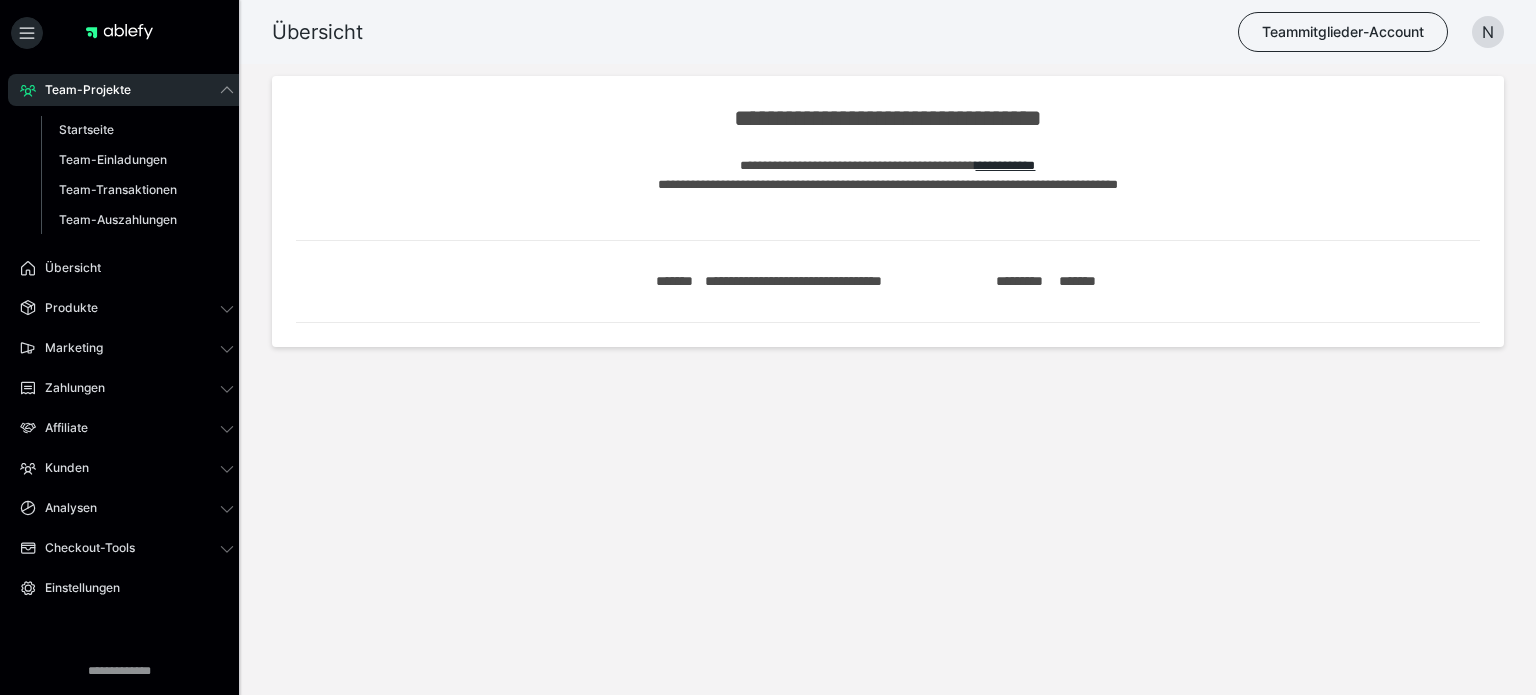 scroll, scrollTop: 0, scrollLeft: 0, axis: both 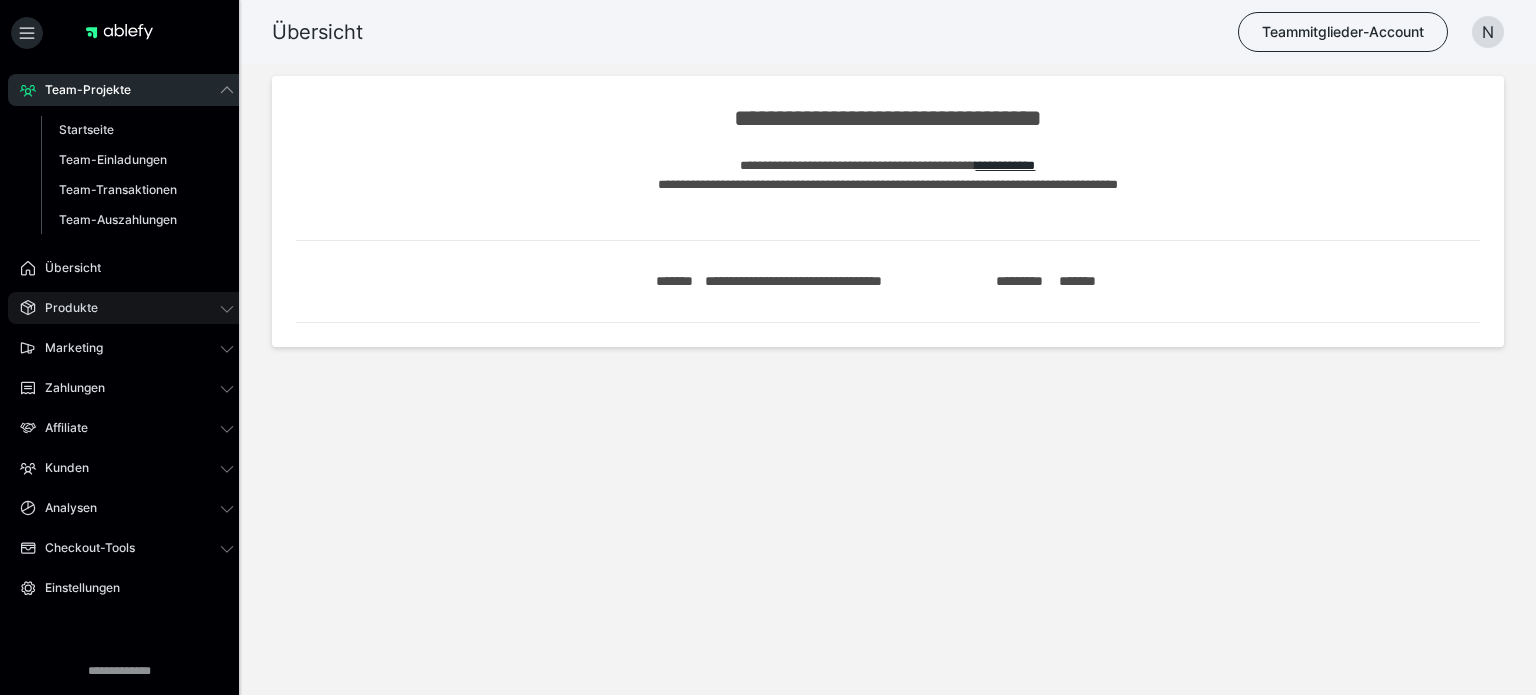 click on "Produkte" at bounding box center [127, 308] 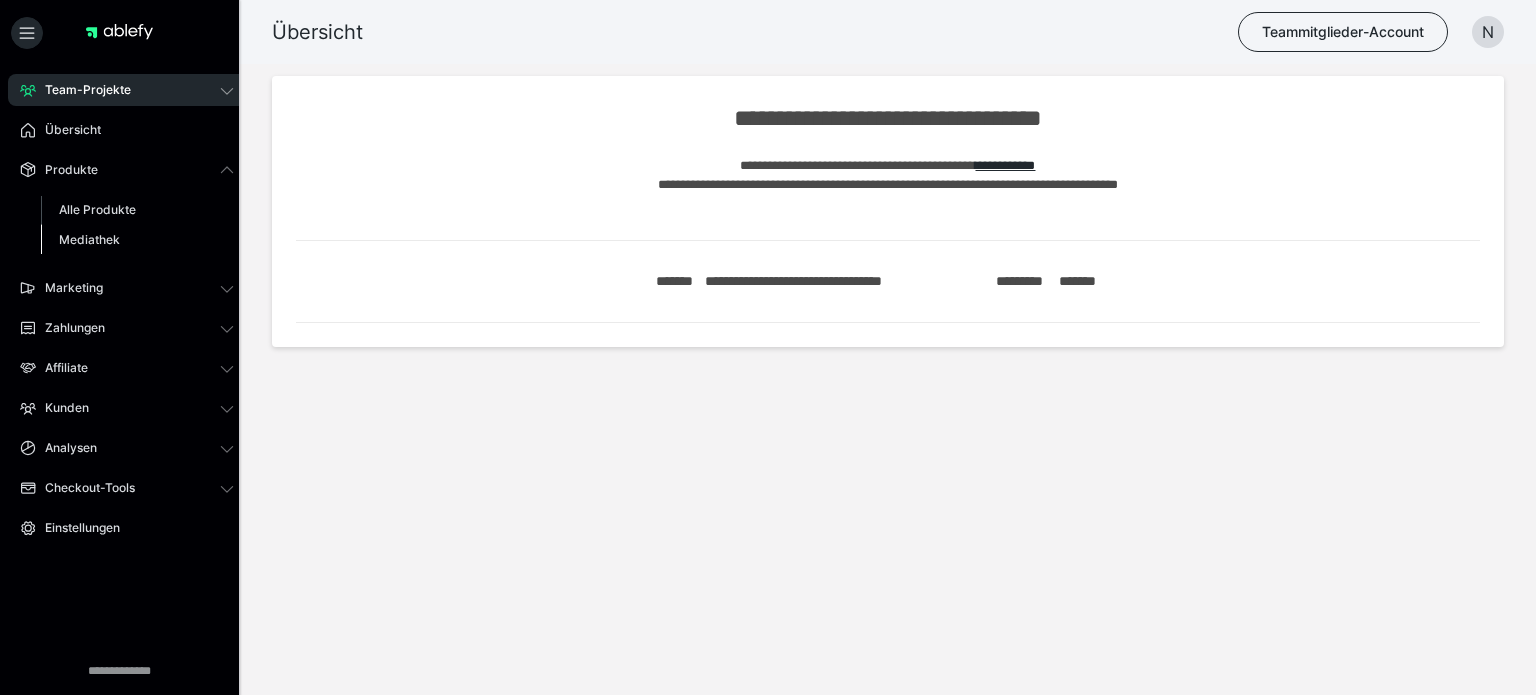 click on "Mediathek" at bounding box center (89, 239) 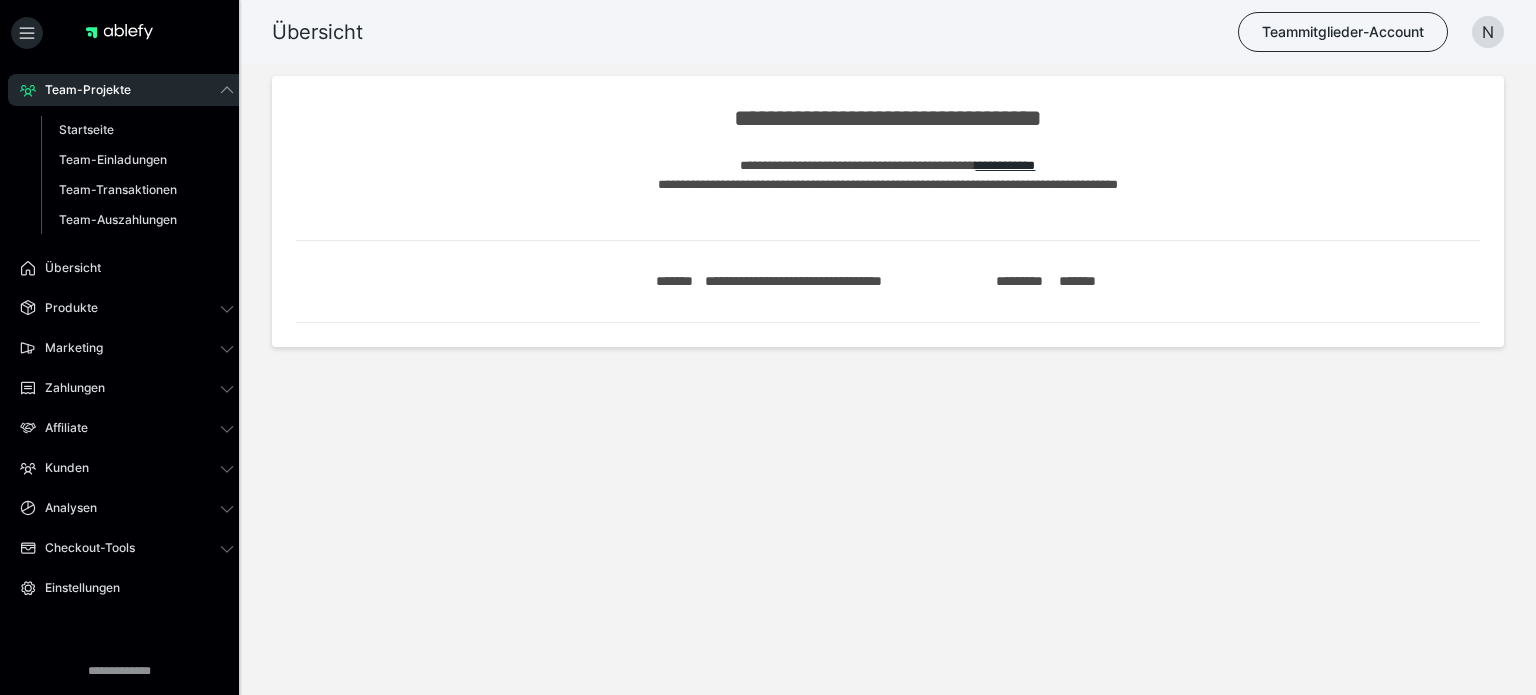 scroll, scrollTop: 0, scrollLeft: 0, axis: both 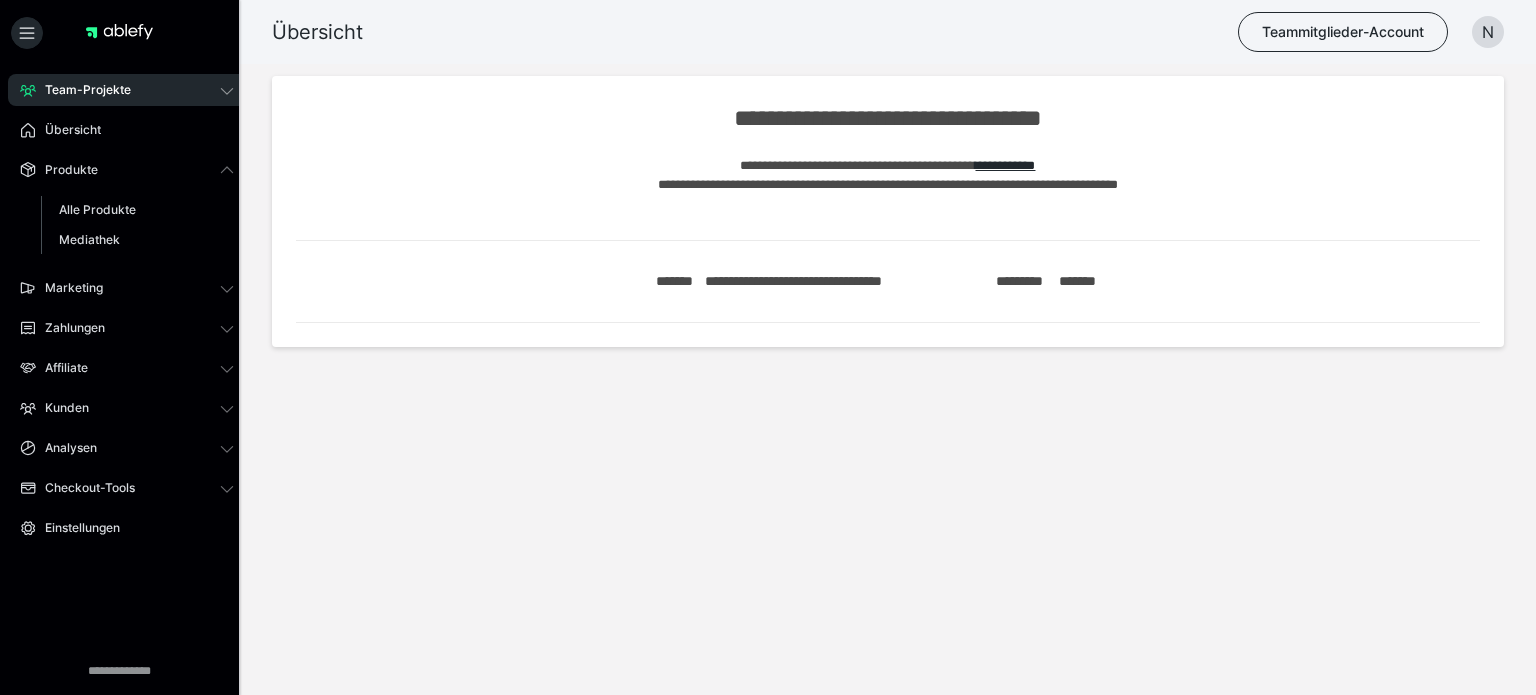 click on "Mediathek" at bounding box center (89, 239) 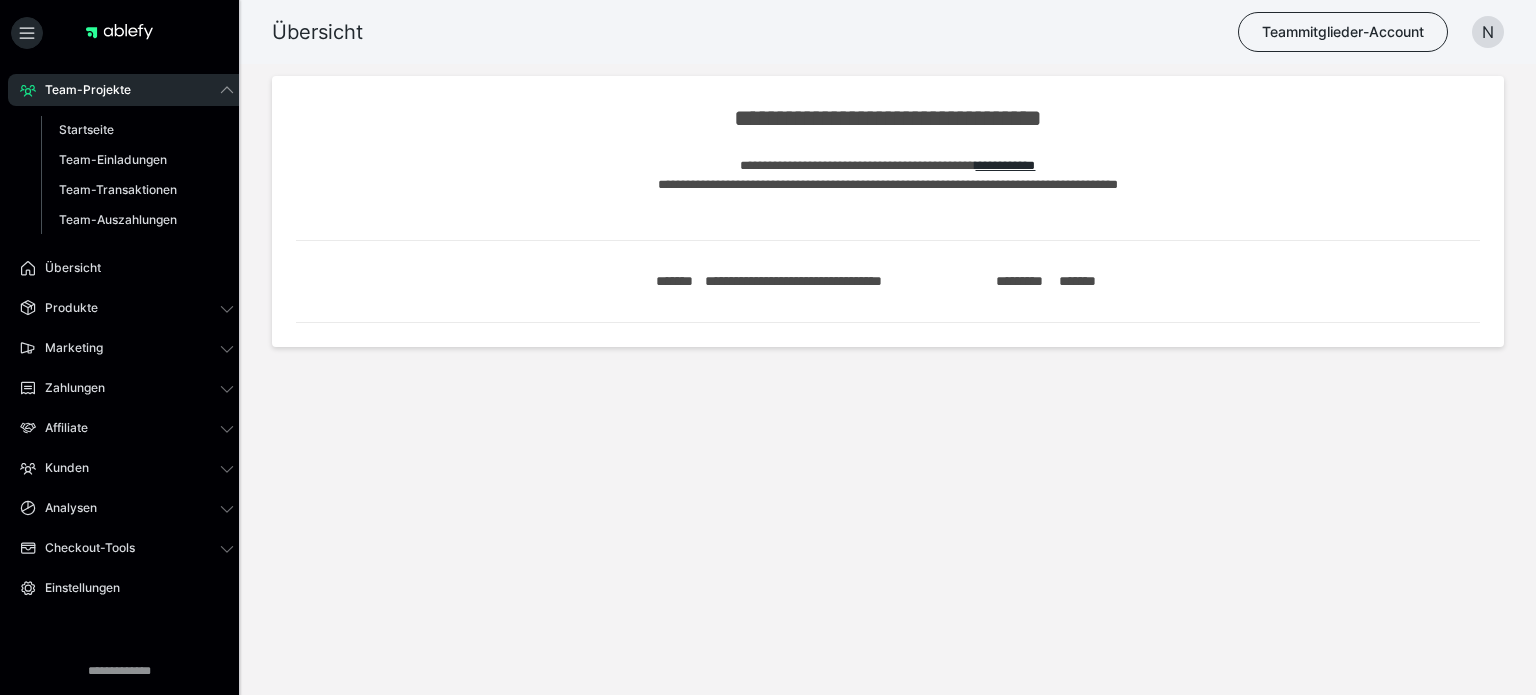 scroll, scrollTop: 0, scrollLeft: 0, axis: both 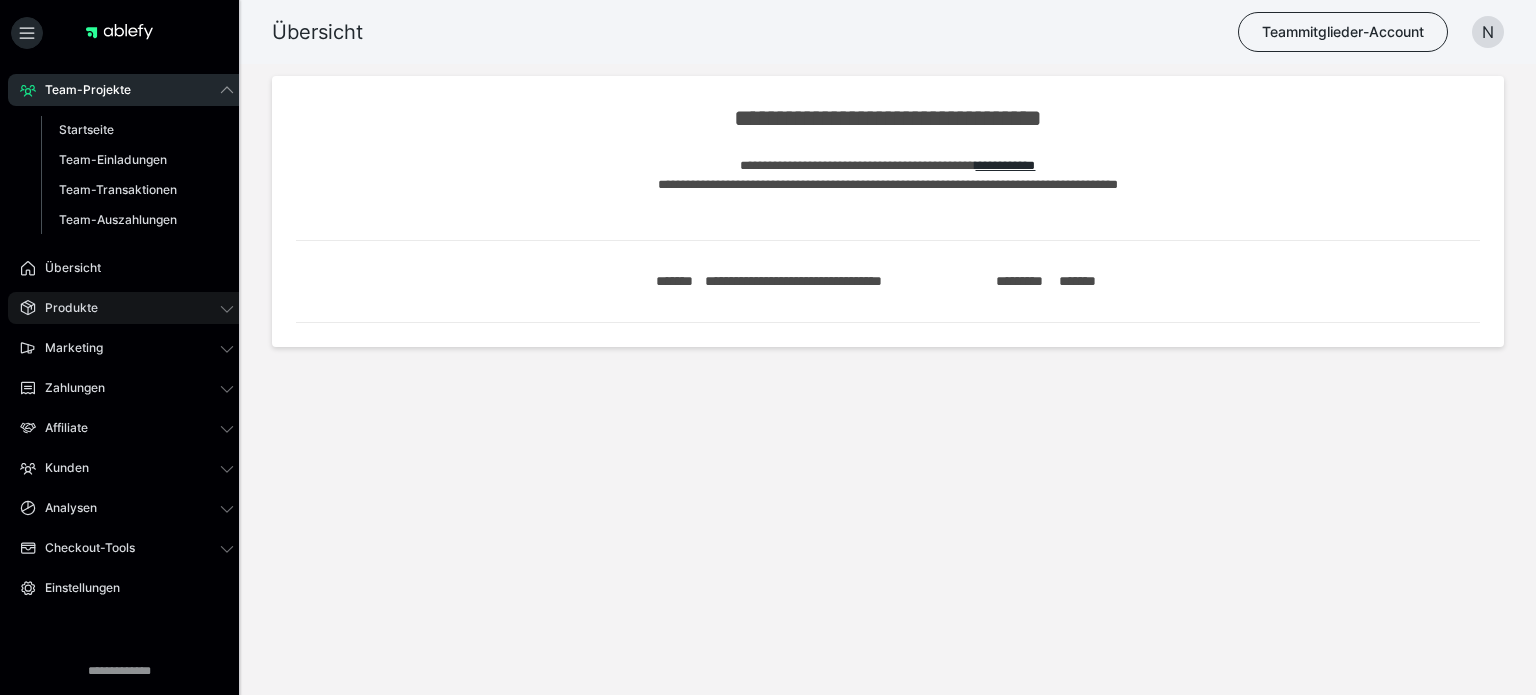 click on "Produkte" at bounding box center [127, 308] 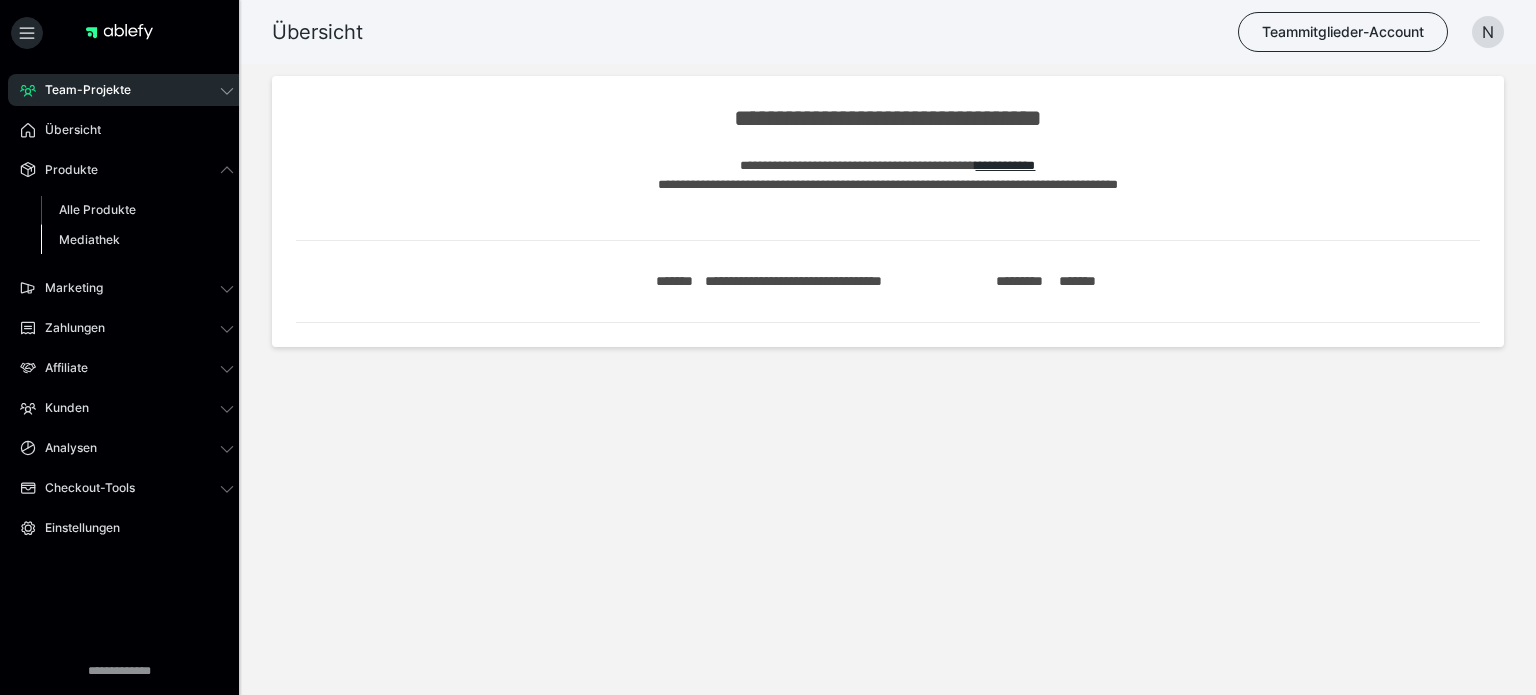 click on "Mediathek" at bounding box center [89, 239] 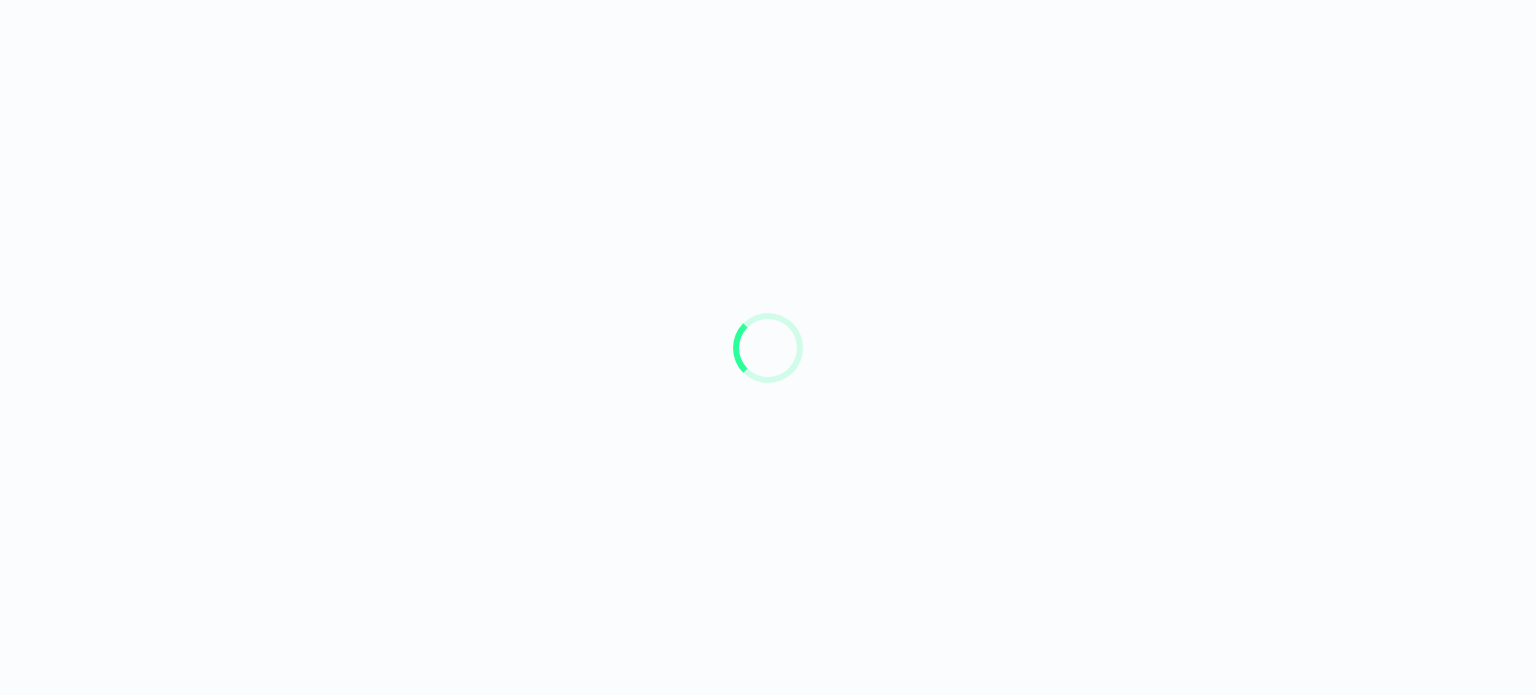 scroll, scrollTop: 0, scrollLeft: 0, axis: both 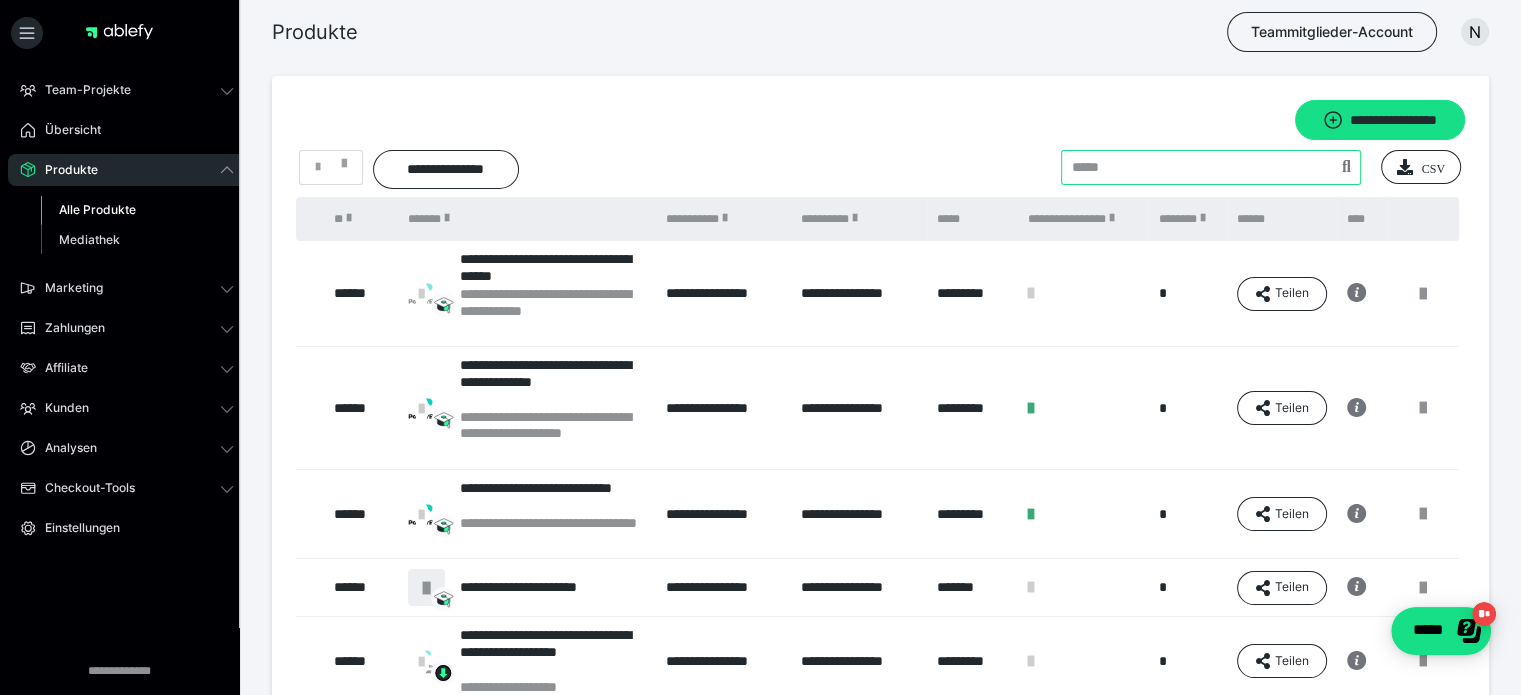 click at bounding box center (1211, 167) 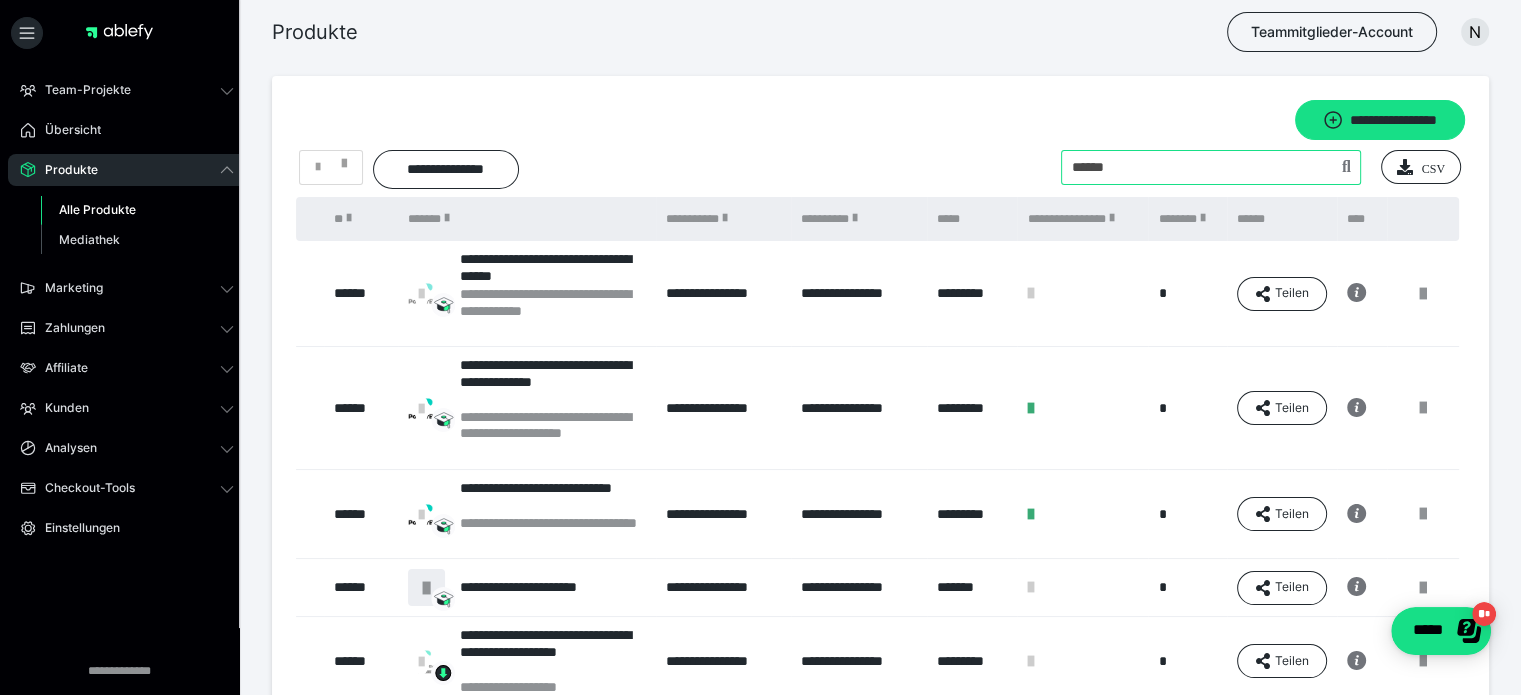 type on "******" 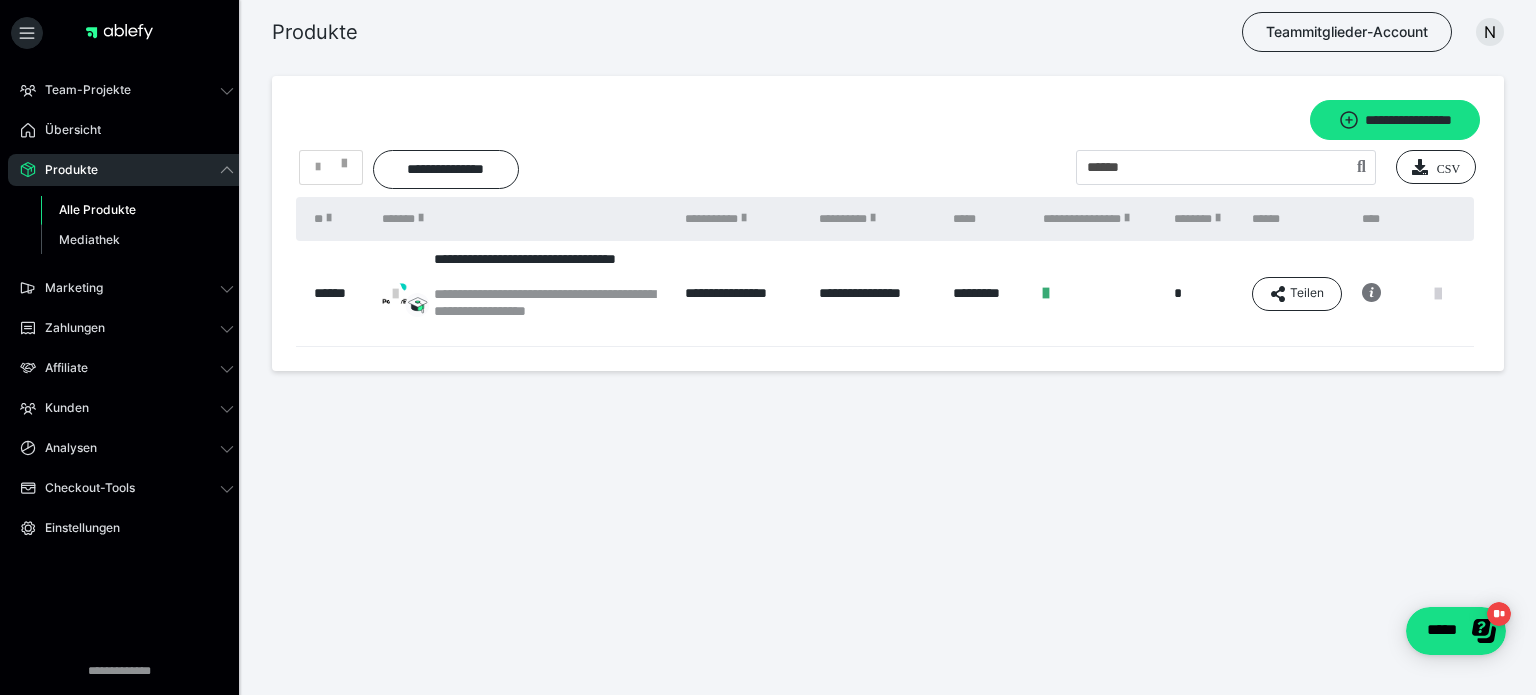 click at bounding box center [1438, 294] 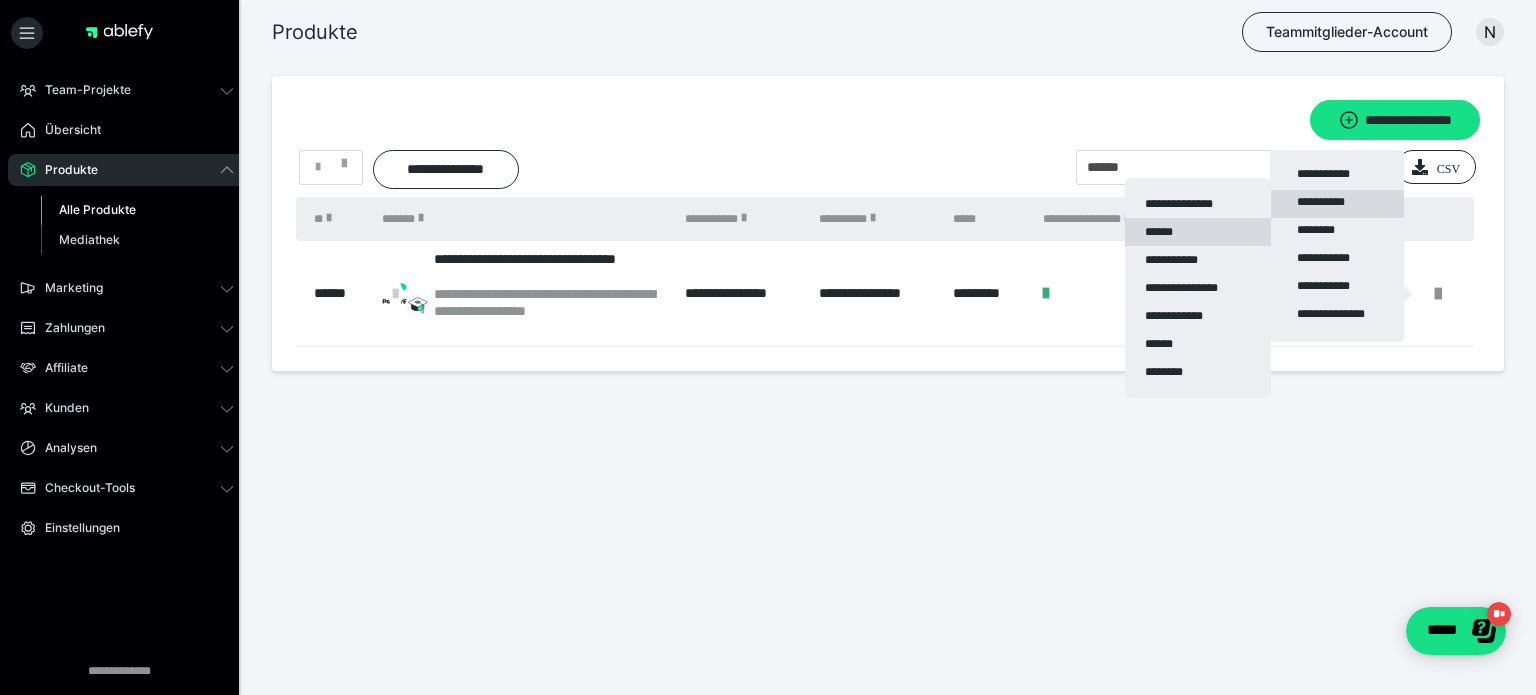 click on "******" at bounding box center (1198, 232) 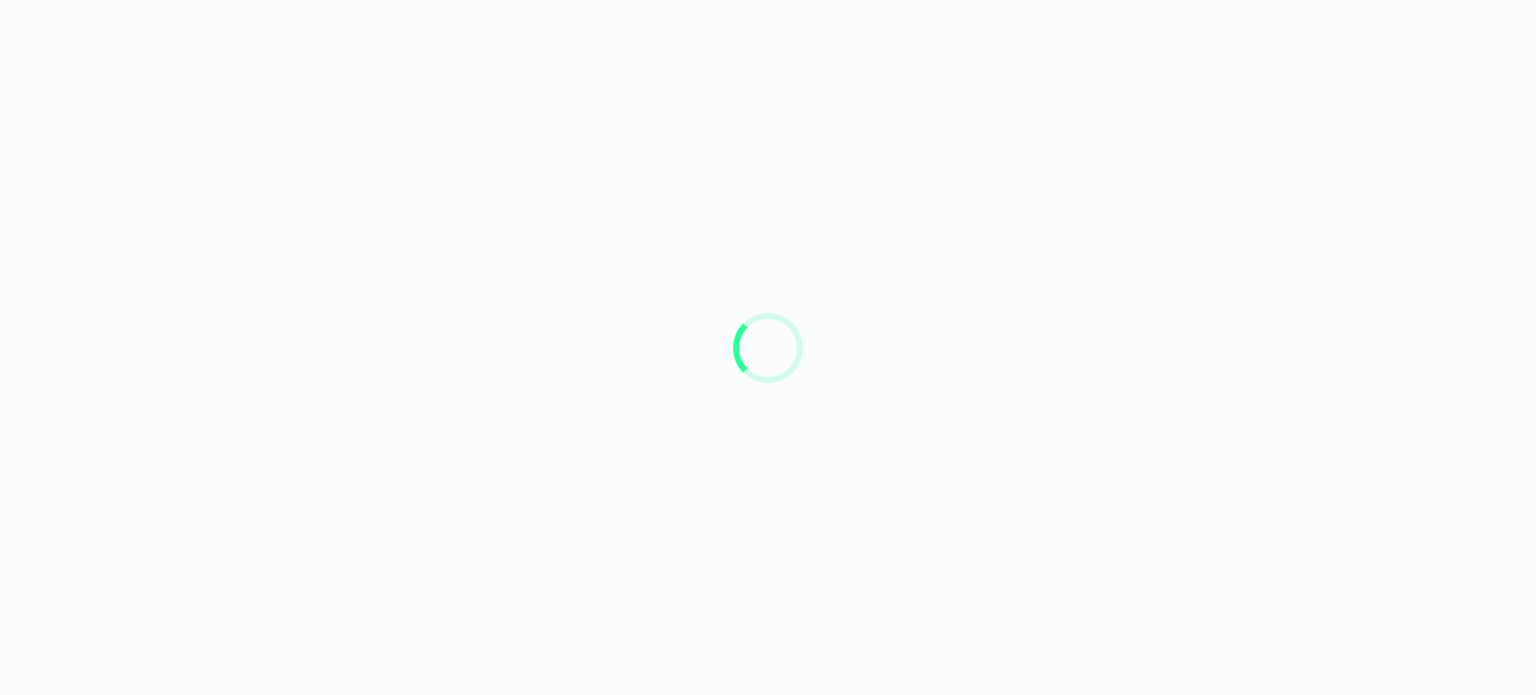 scroll, scrollTop: 0, scrollLeft: 0, axis: both 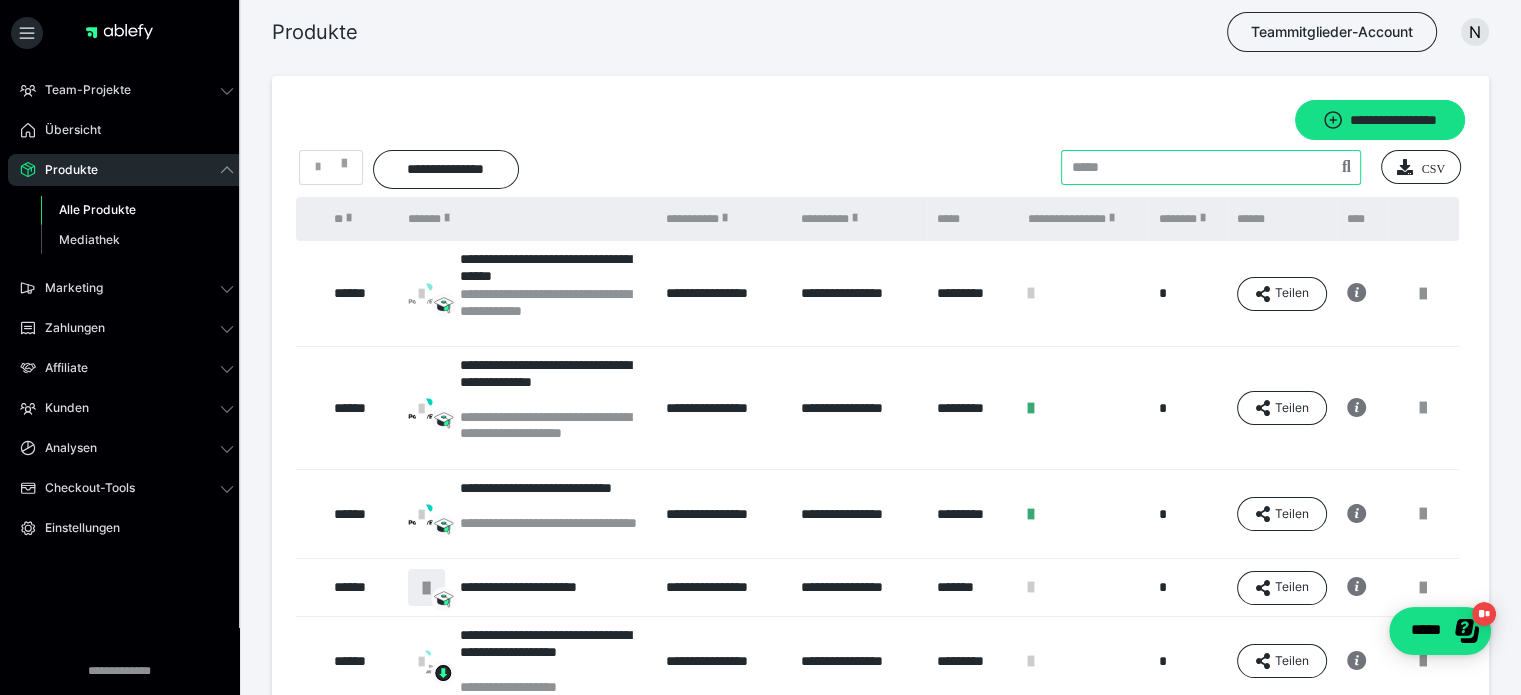 click at bounding box center [1211, 167] 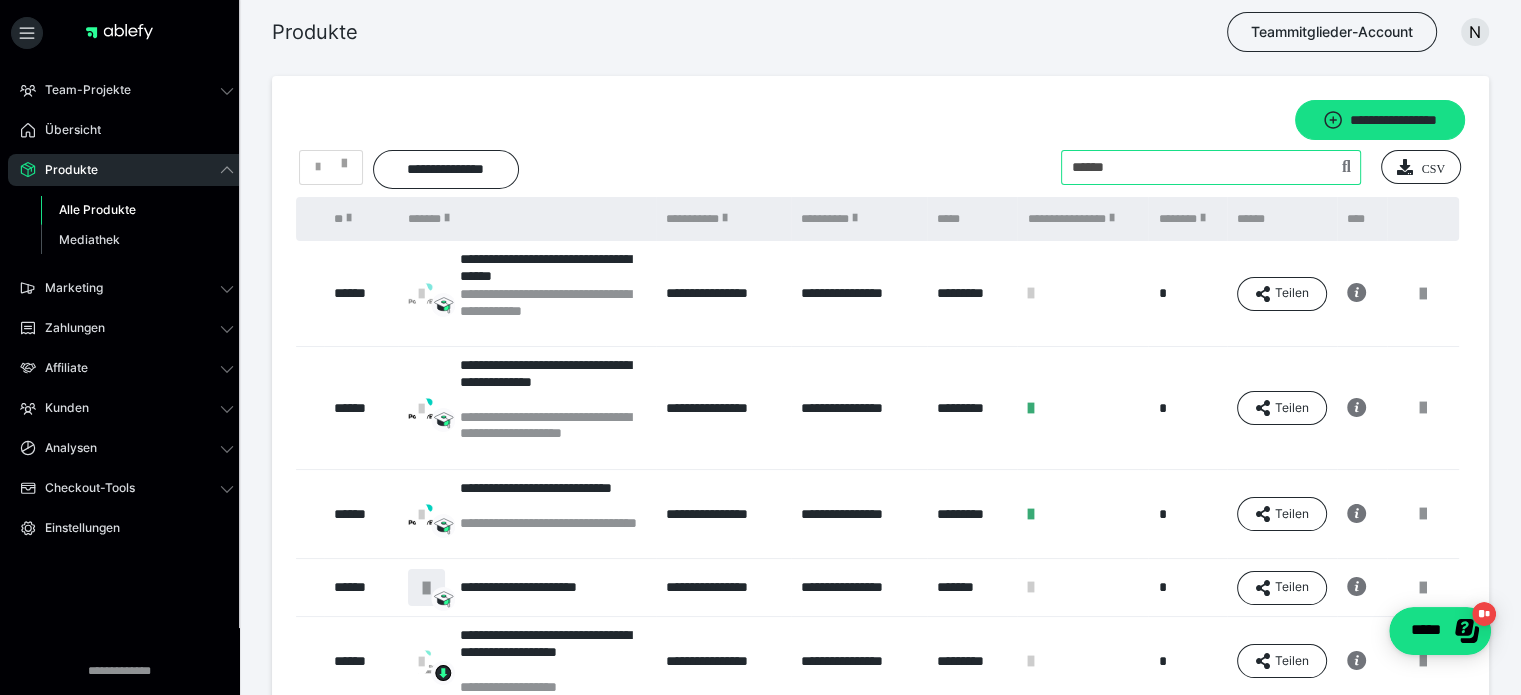 type on "******" 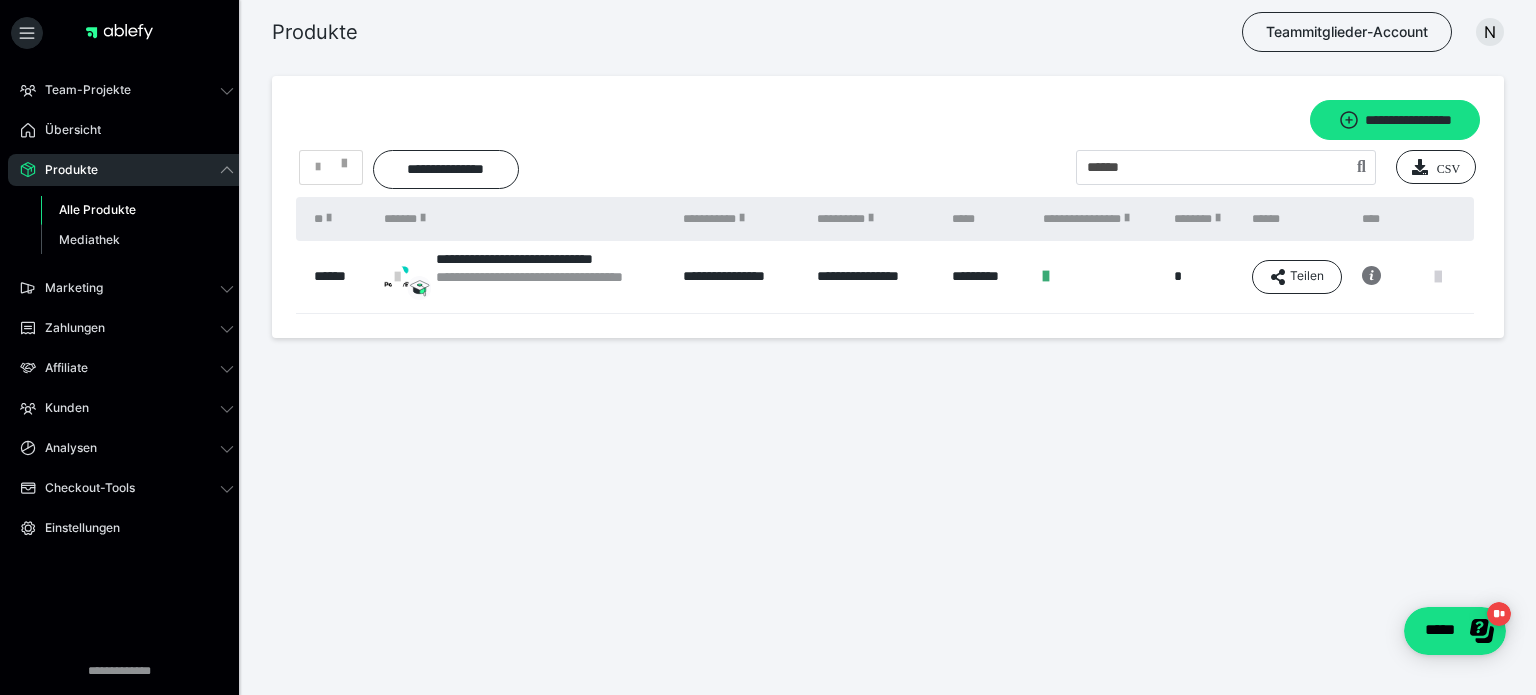 click at bounding box center (1438, 277) 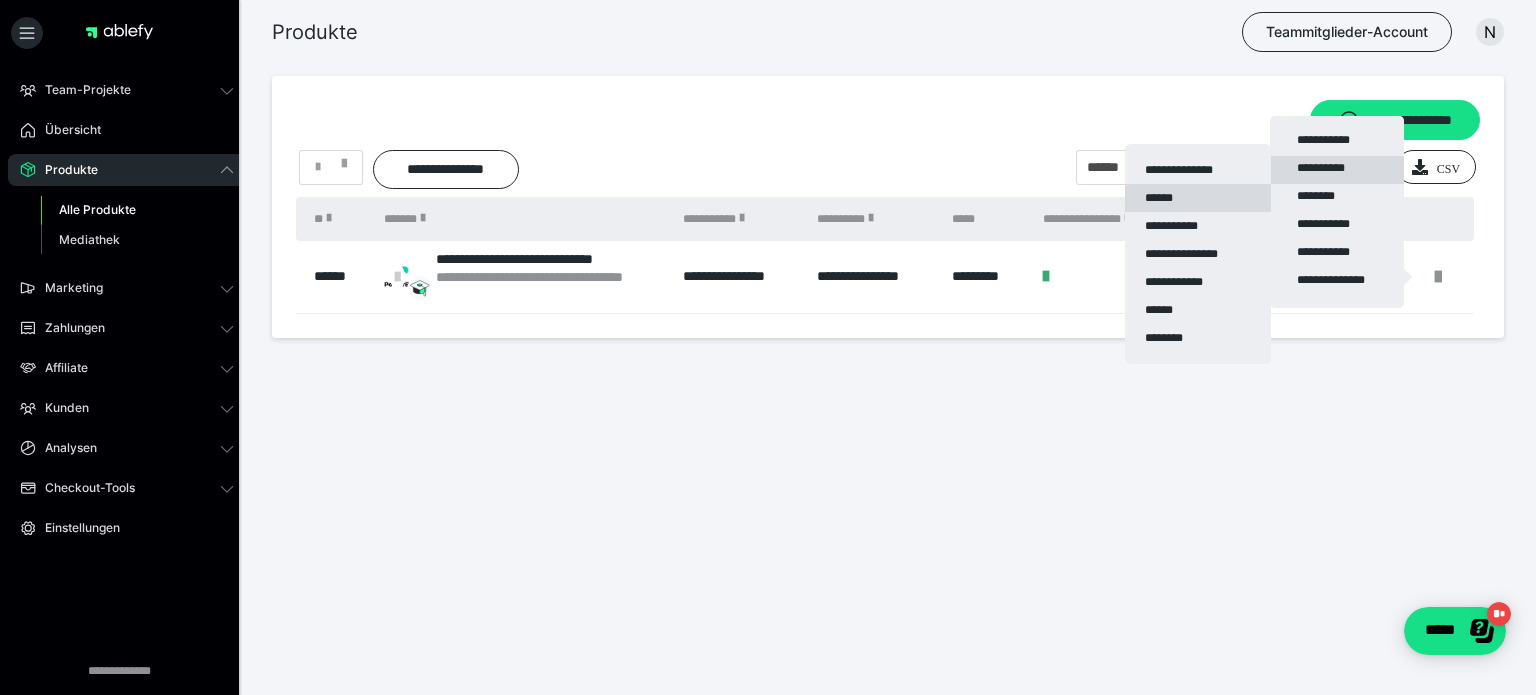 click on "******" at bounding box center [1198, 198] 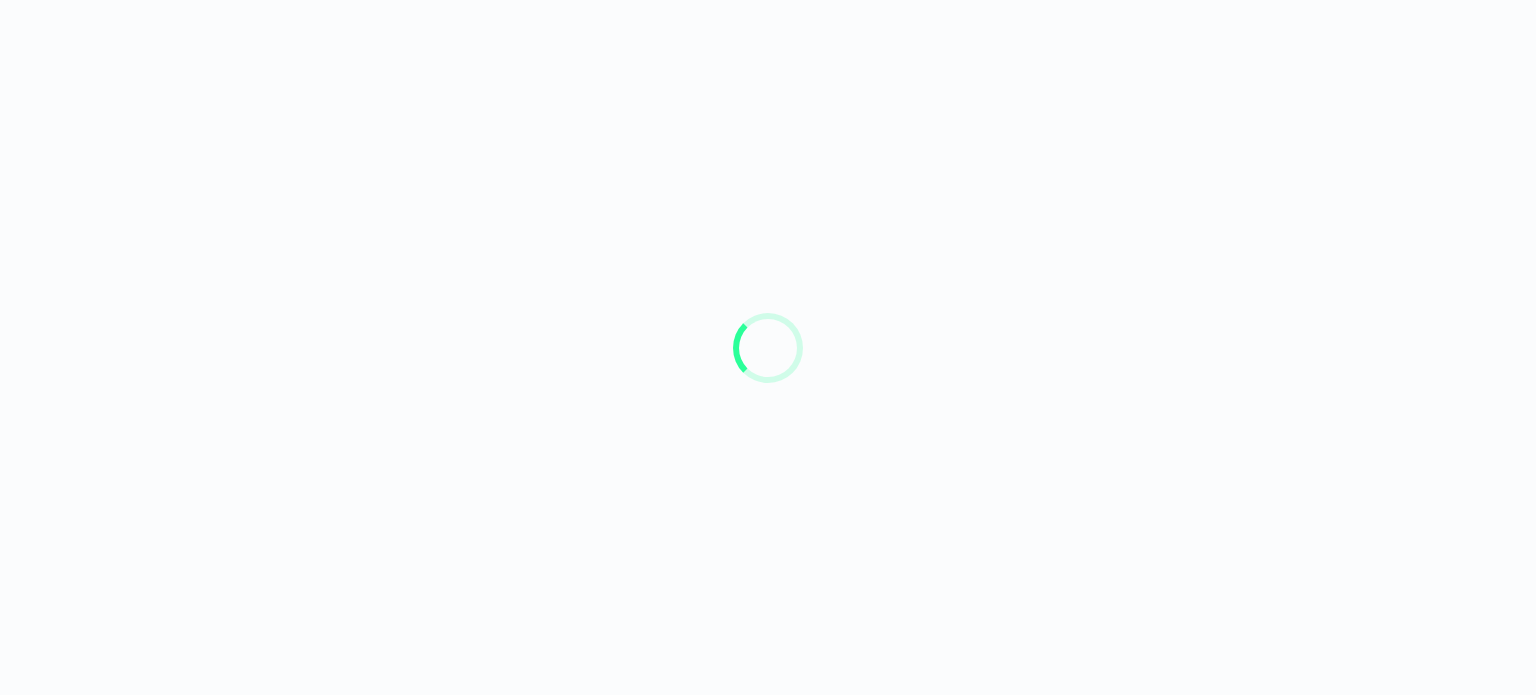 scroll, scrollTop: 0, scrollLeft: 0, axis: both 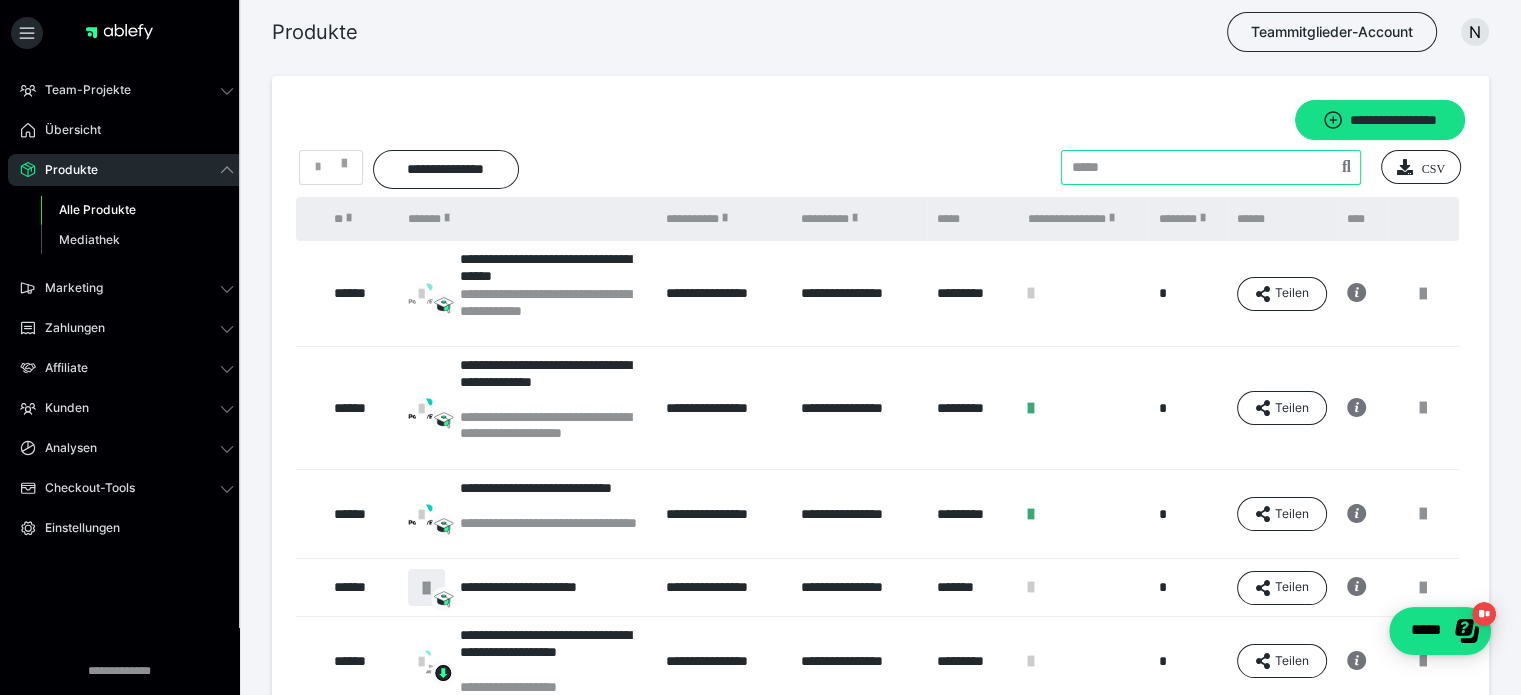 click at bounding box center (1211, 167) 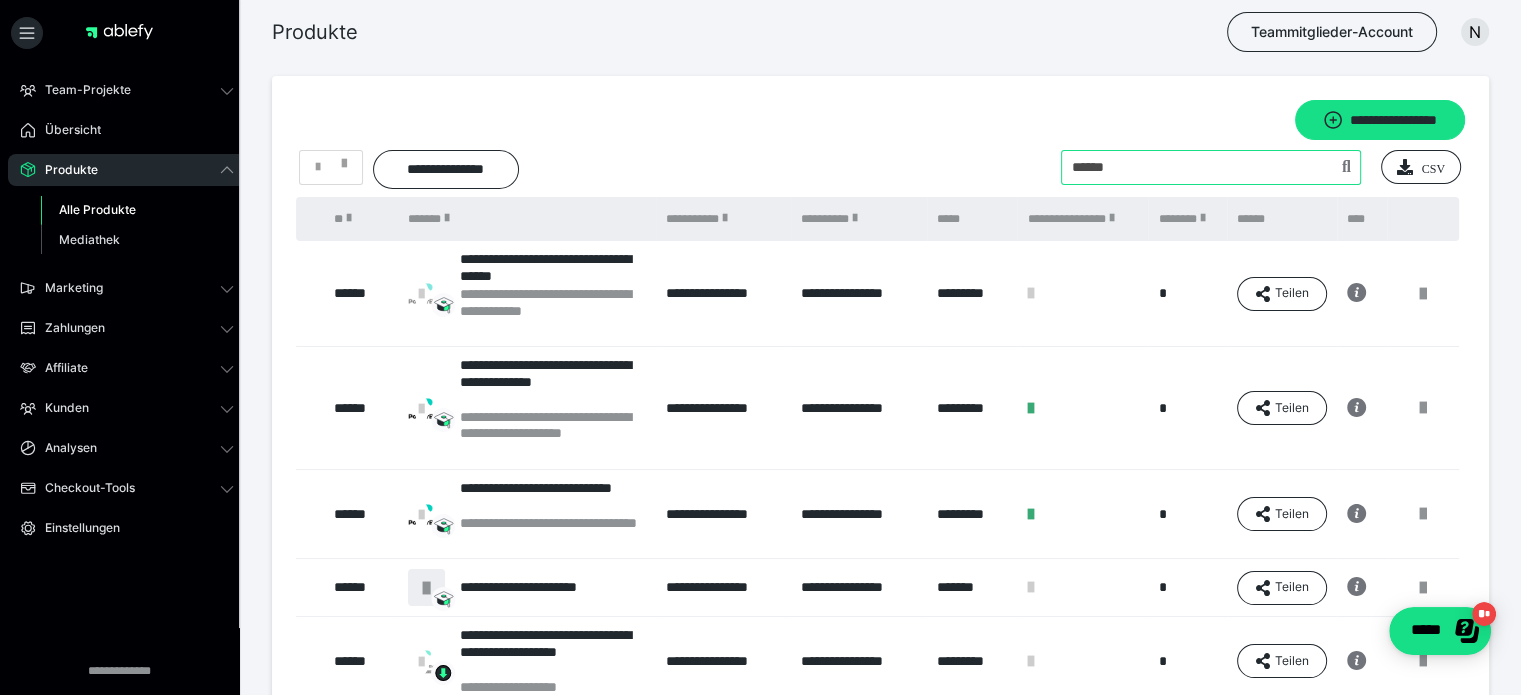 type on "******" 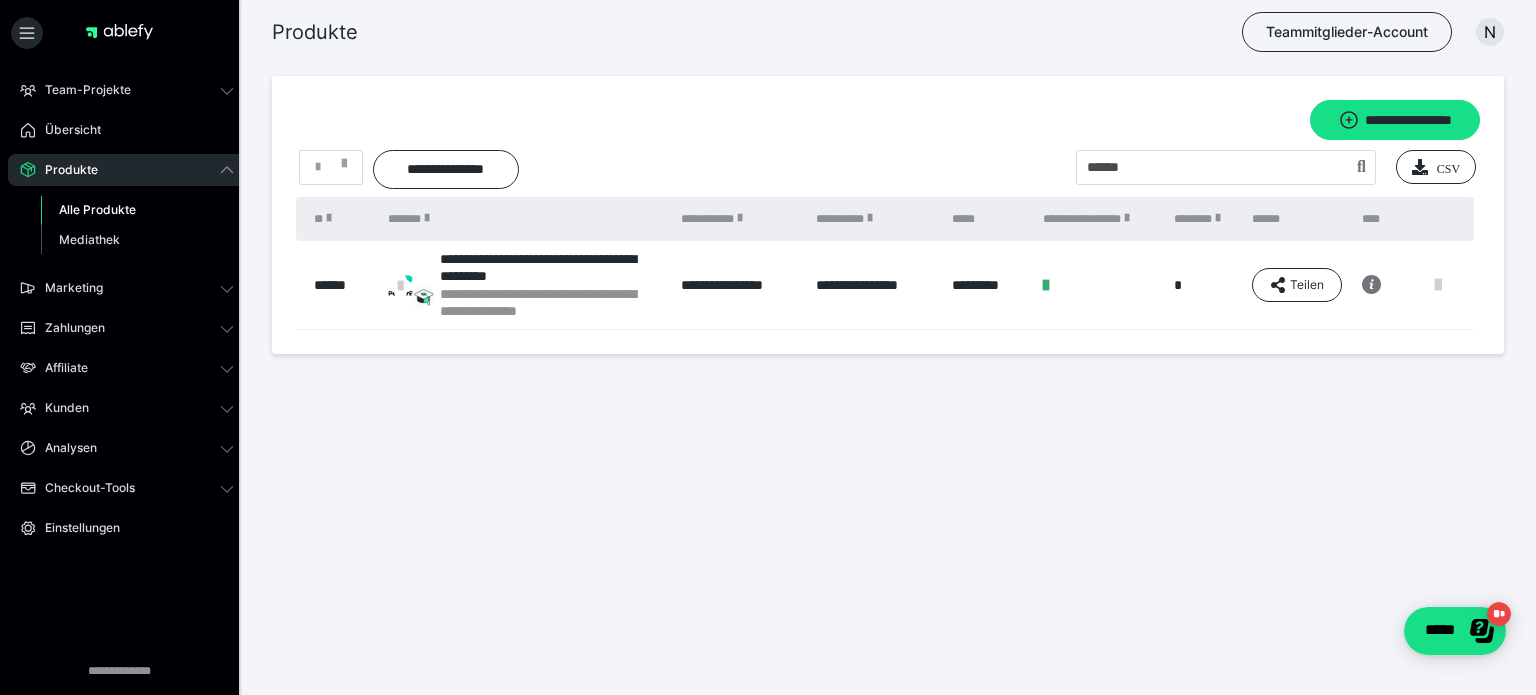 click at bounding box center [1438, 285] 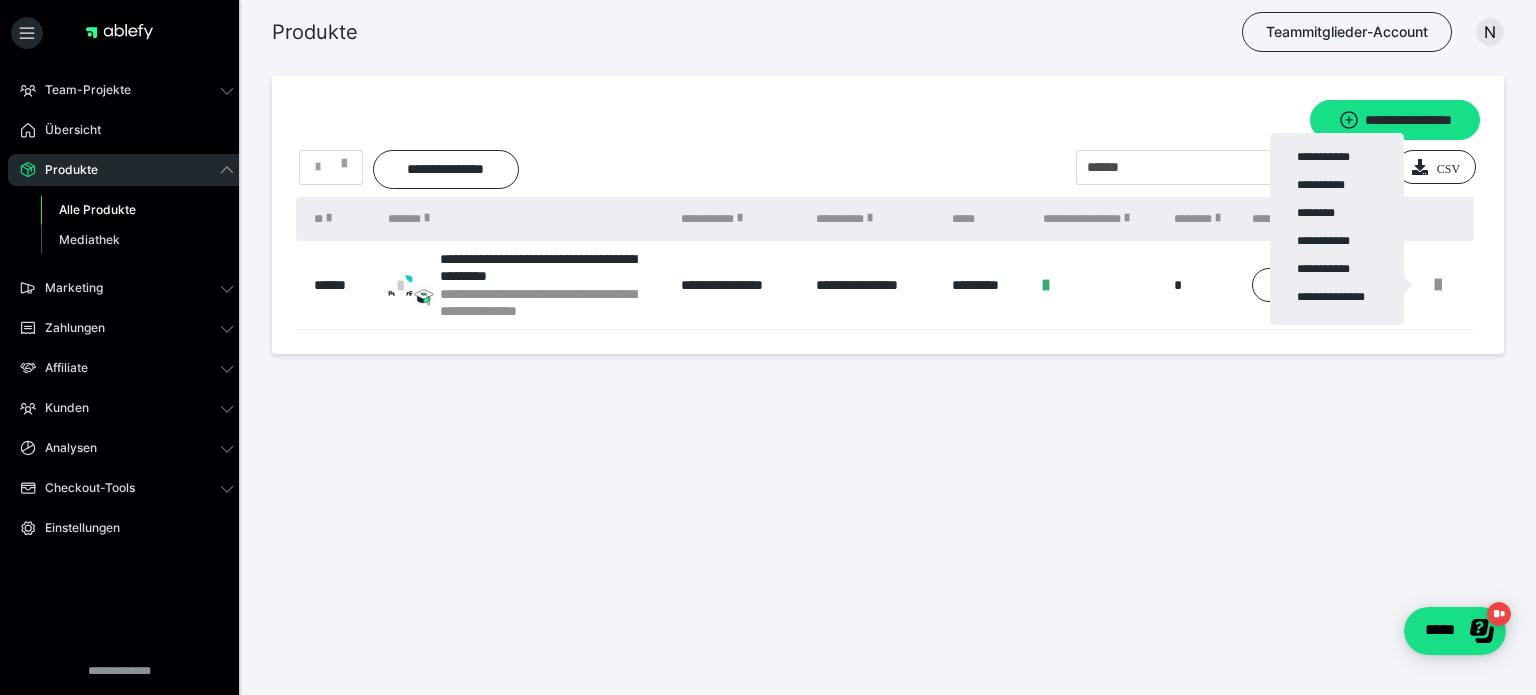 click at bounding box center (768, 347) 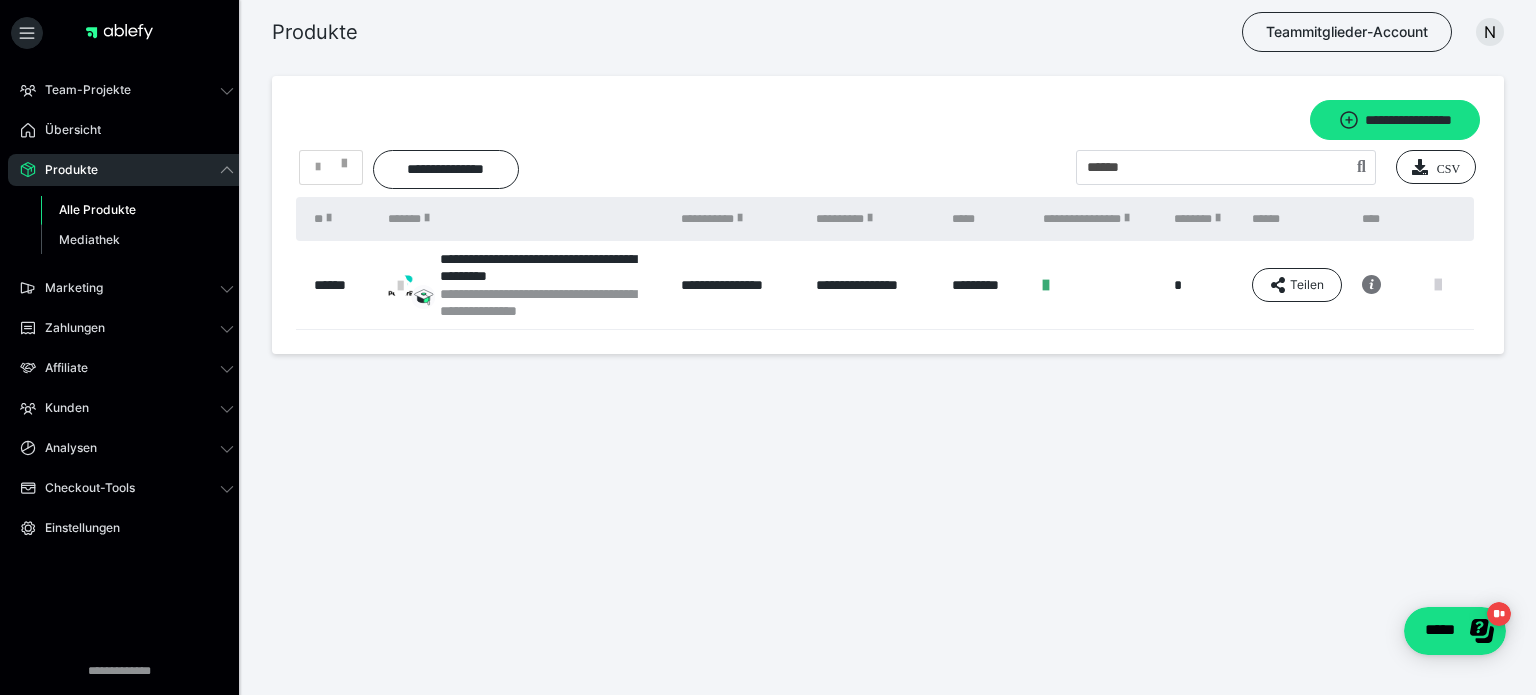 click at bounding box center [1438, 285] 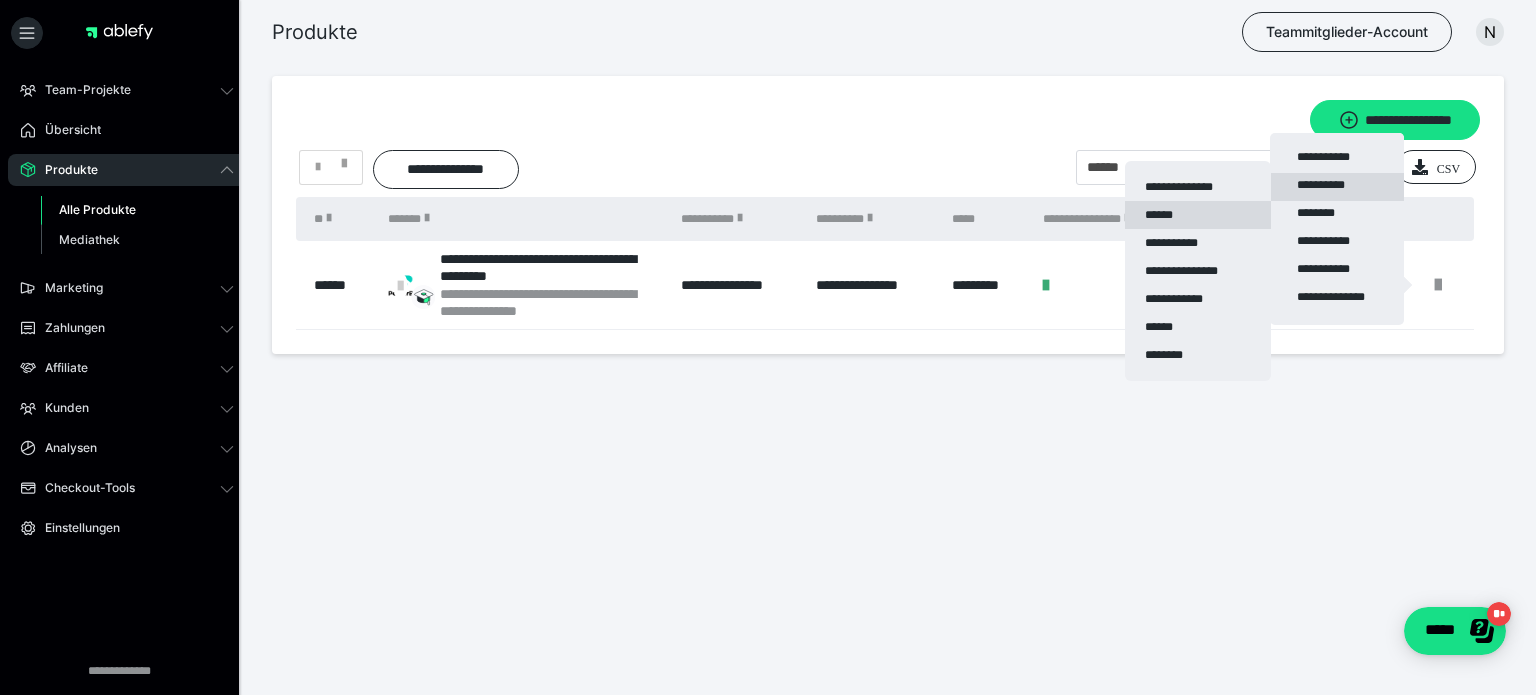 click on "******" at bounding box center (1198, 215) 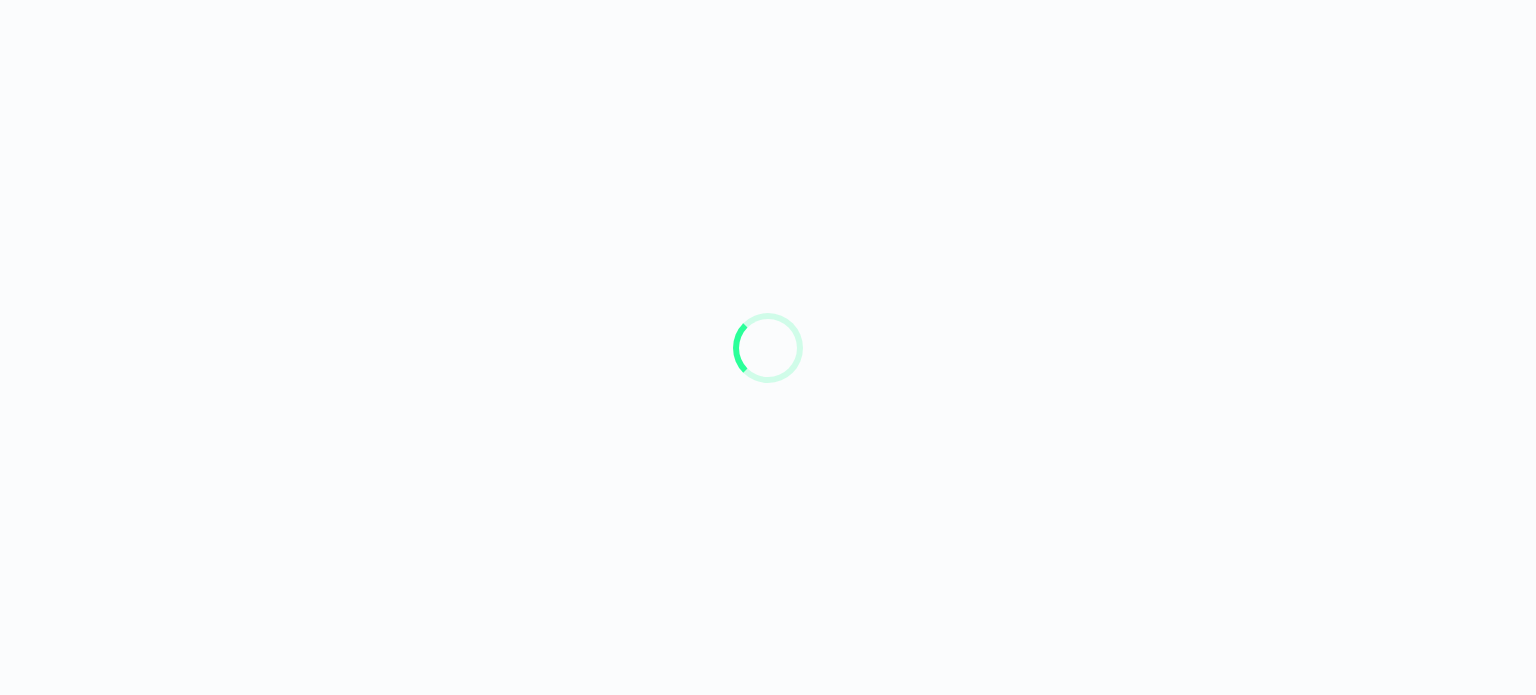 scroll, scrollTop: 0, scrollLeft: 0, axis: both 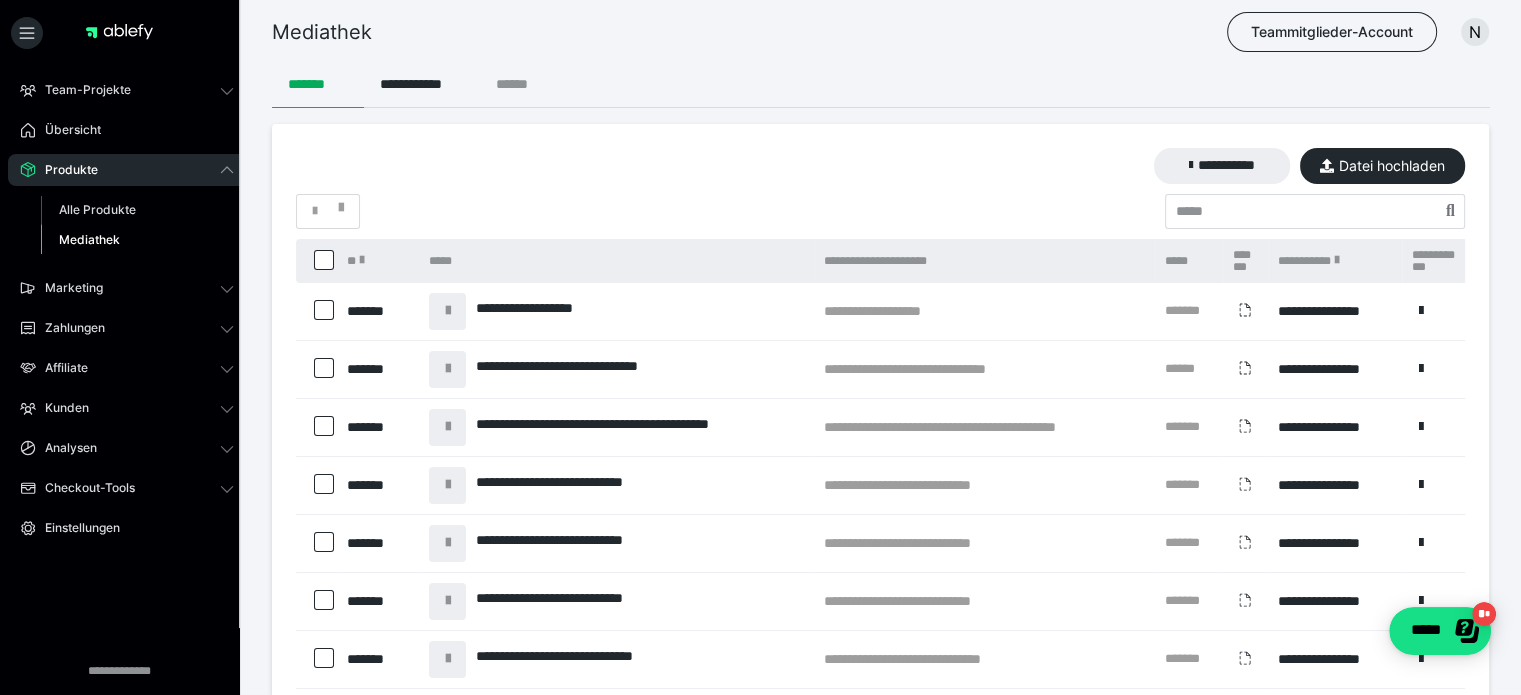 click on "******" at bounding box center [520, 84] 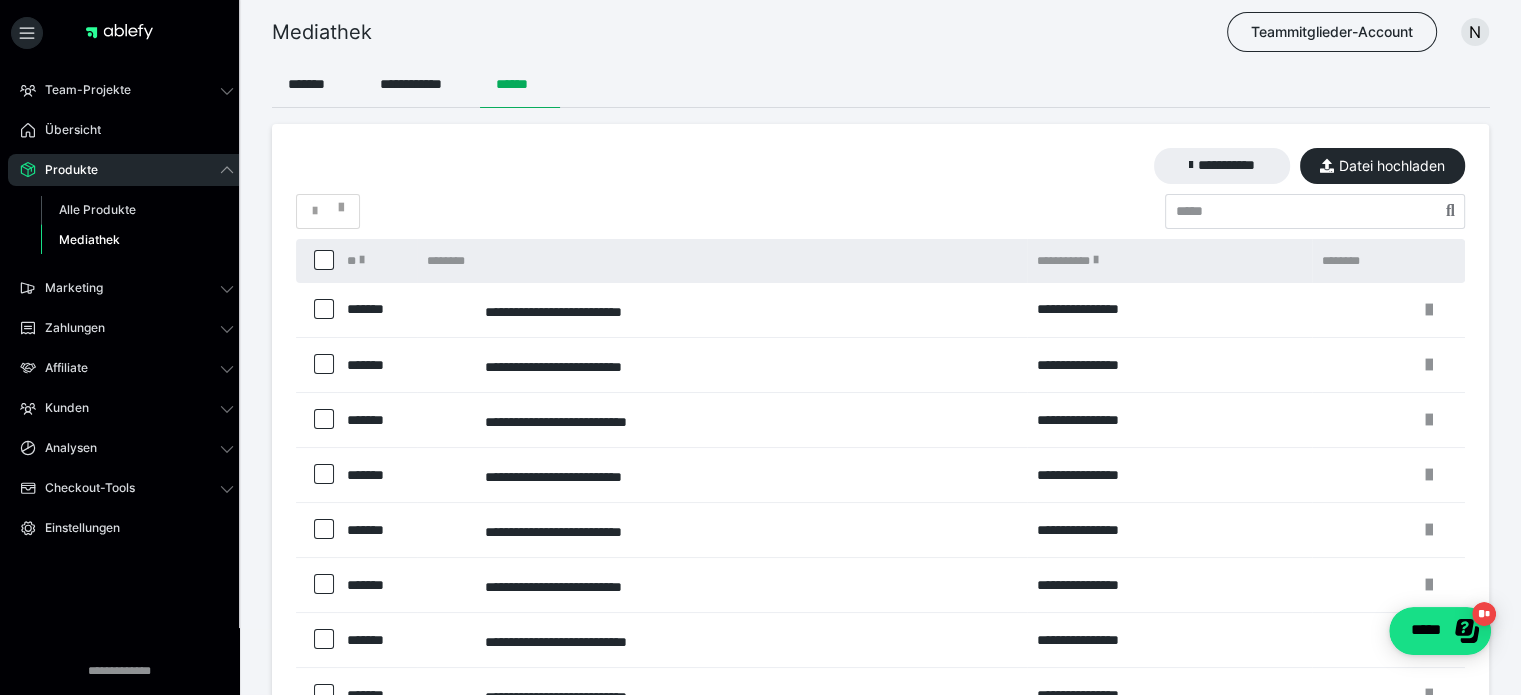 scroll, scrollTop: 352, scrollLeft: 0, axis: vertical 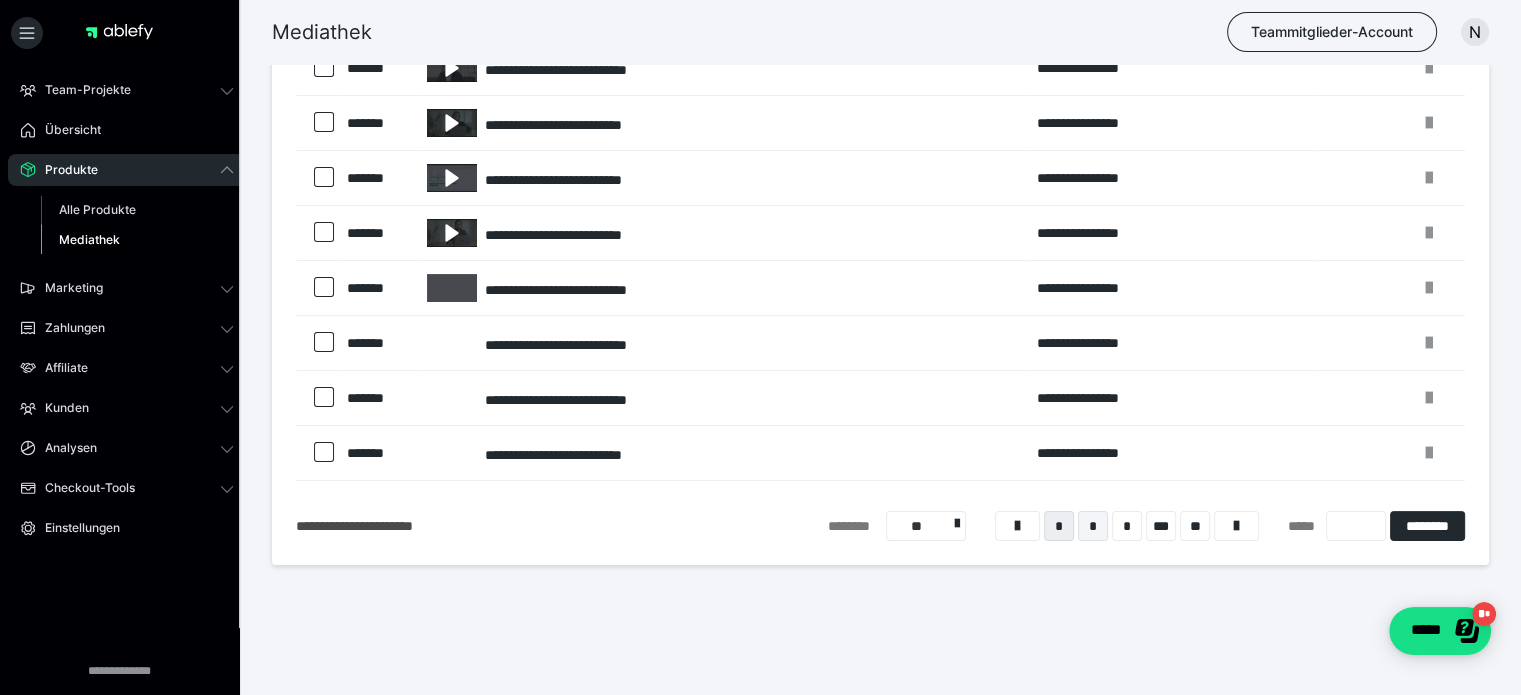 click on "*" at bounding box center [1093, 526] 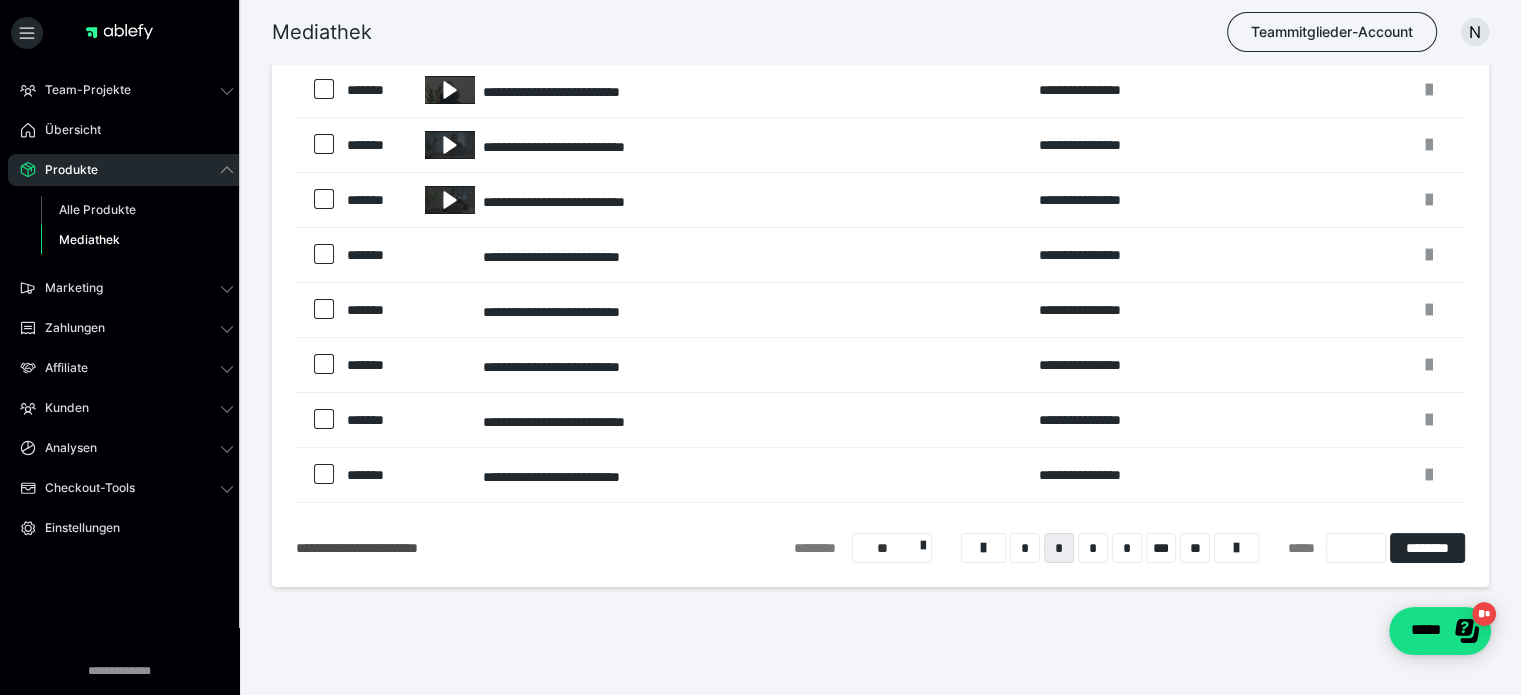 scroll, scrollTop: 244, scrollLeft: 0, axis: vertical 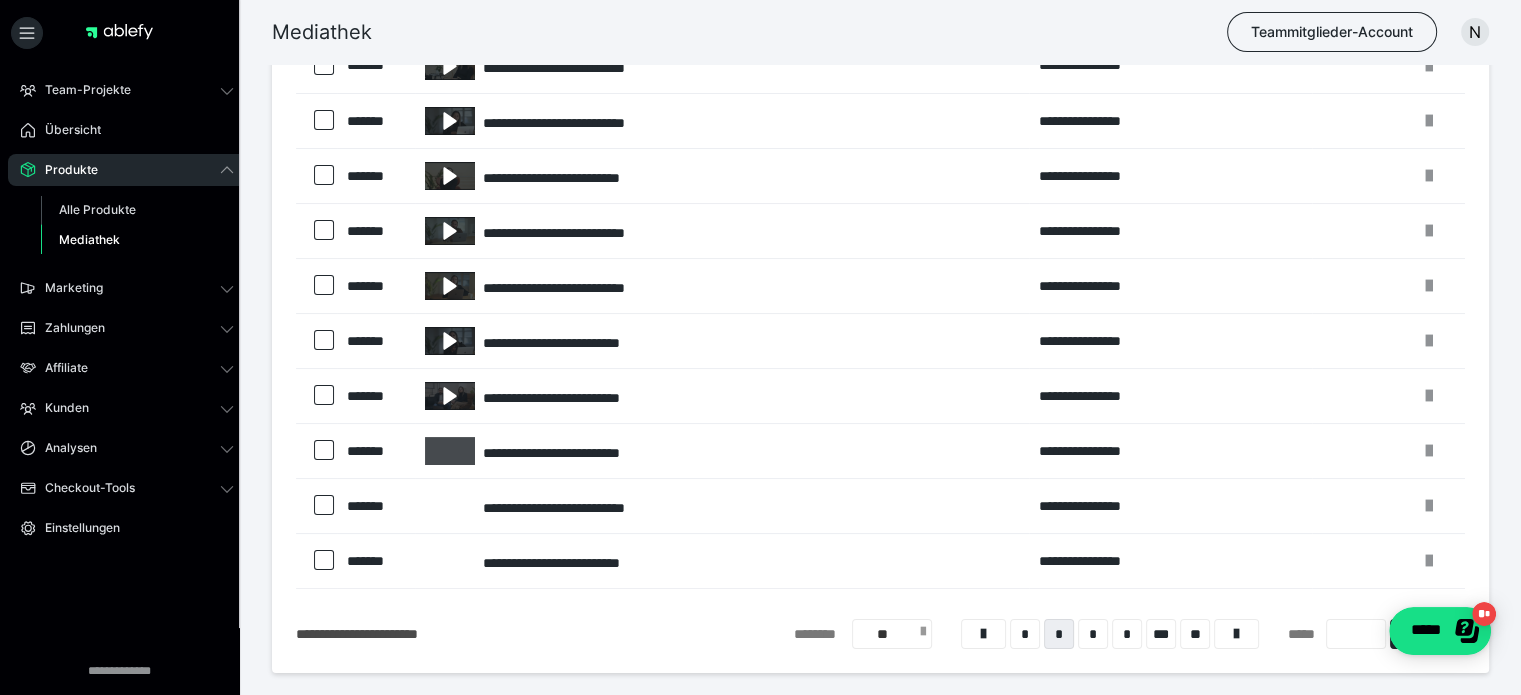 click on "**" at bounding box center (892, 634) 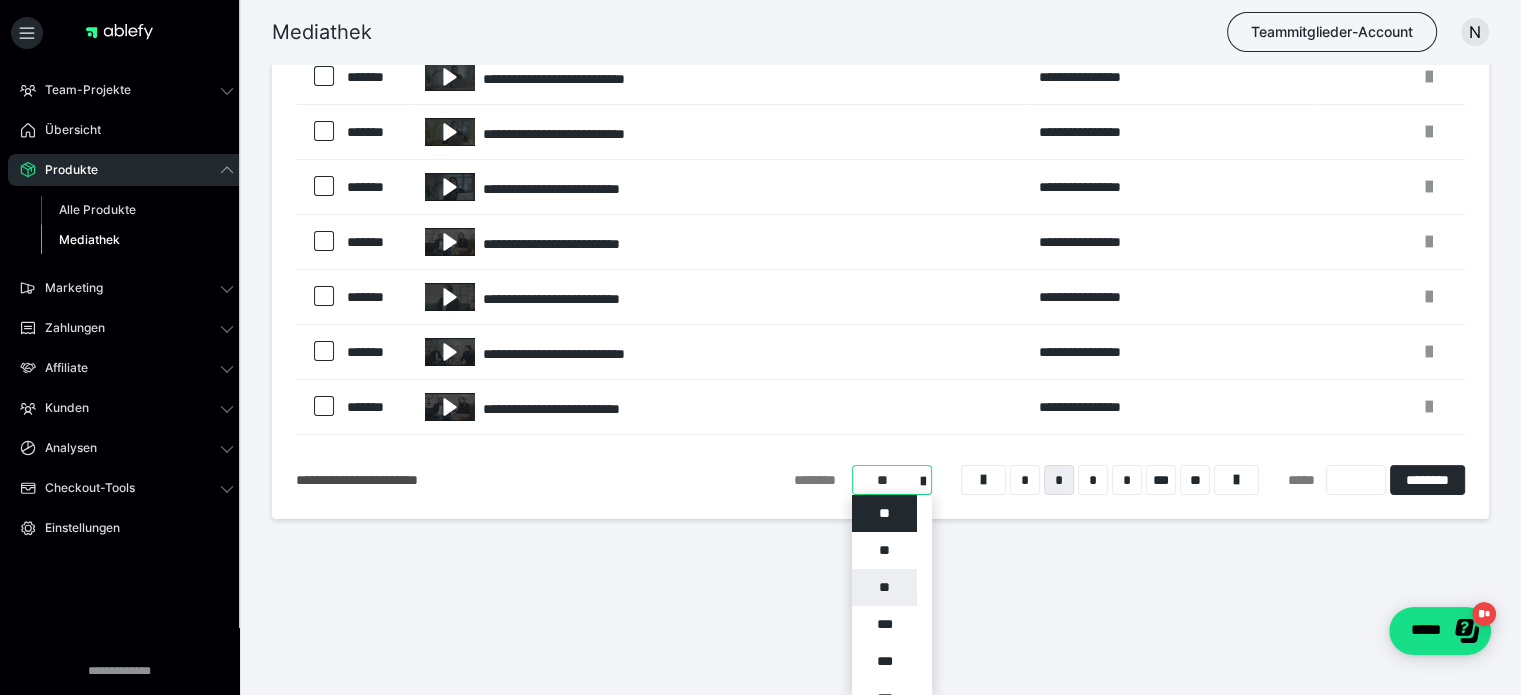 click on "**" at bounding box center [884, 587] 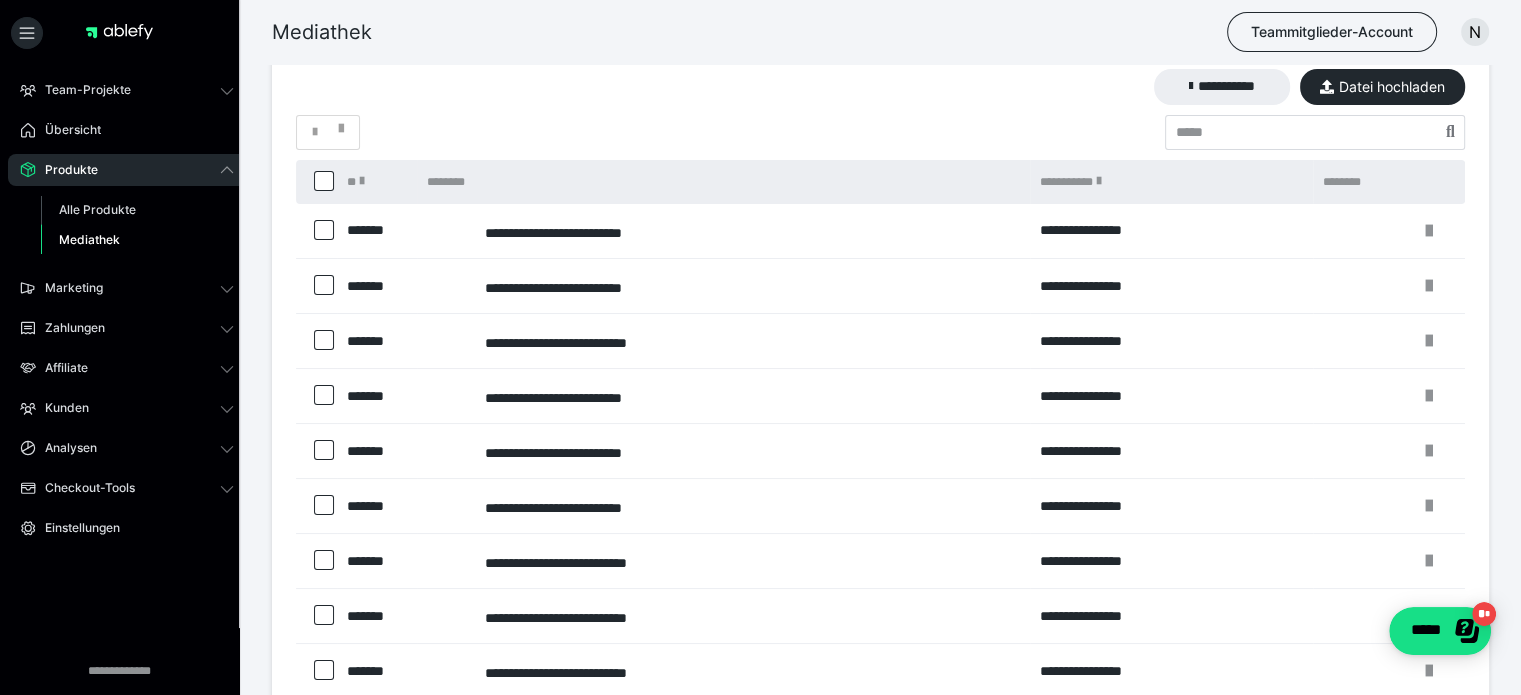 scroll, scrollTop: 2552, scrollLeft: 0, axis: vertical 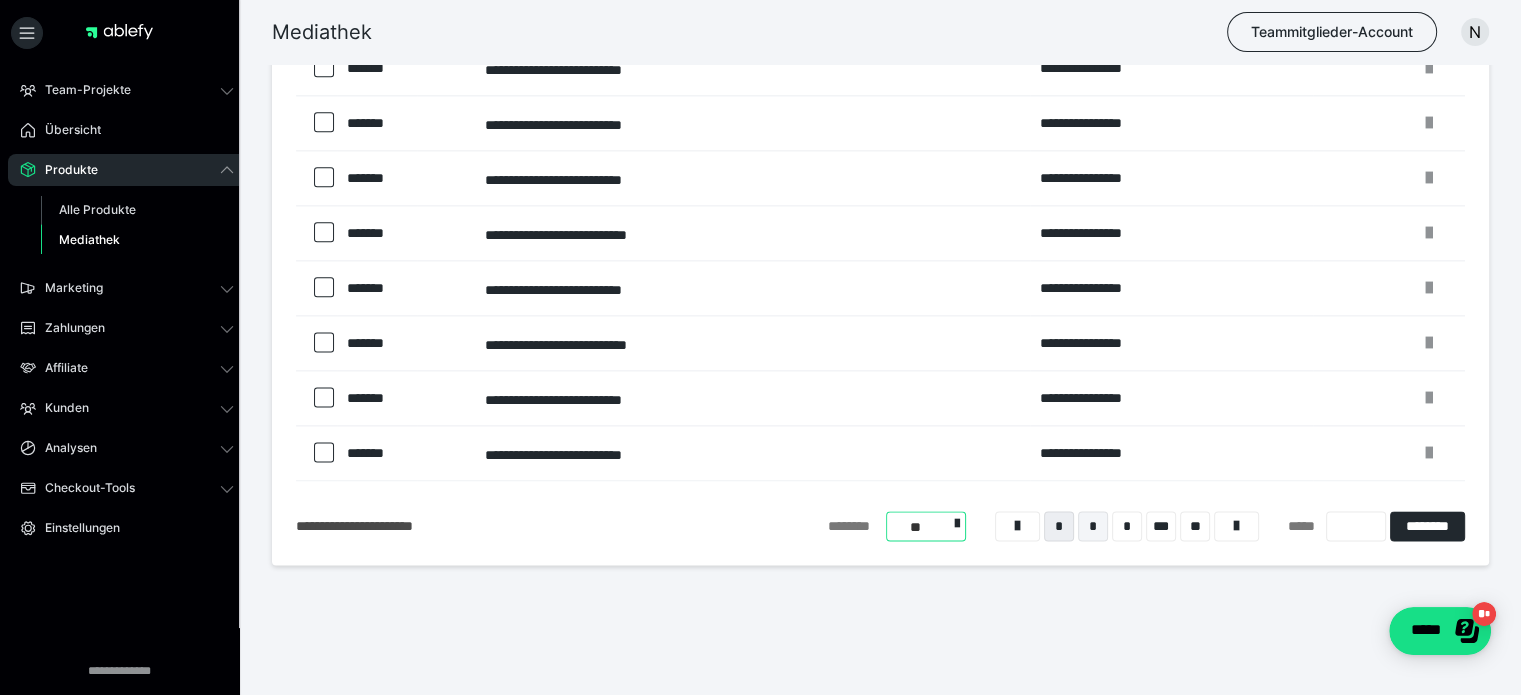 click on "*" at bounding box center [1093, 526] 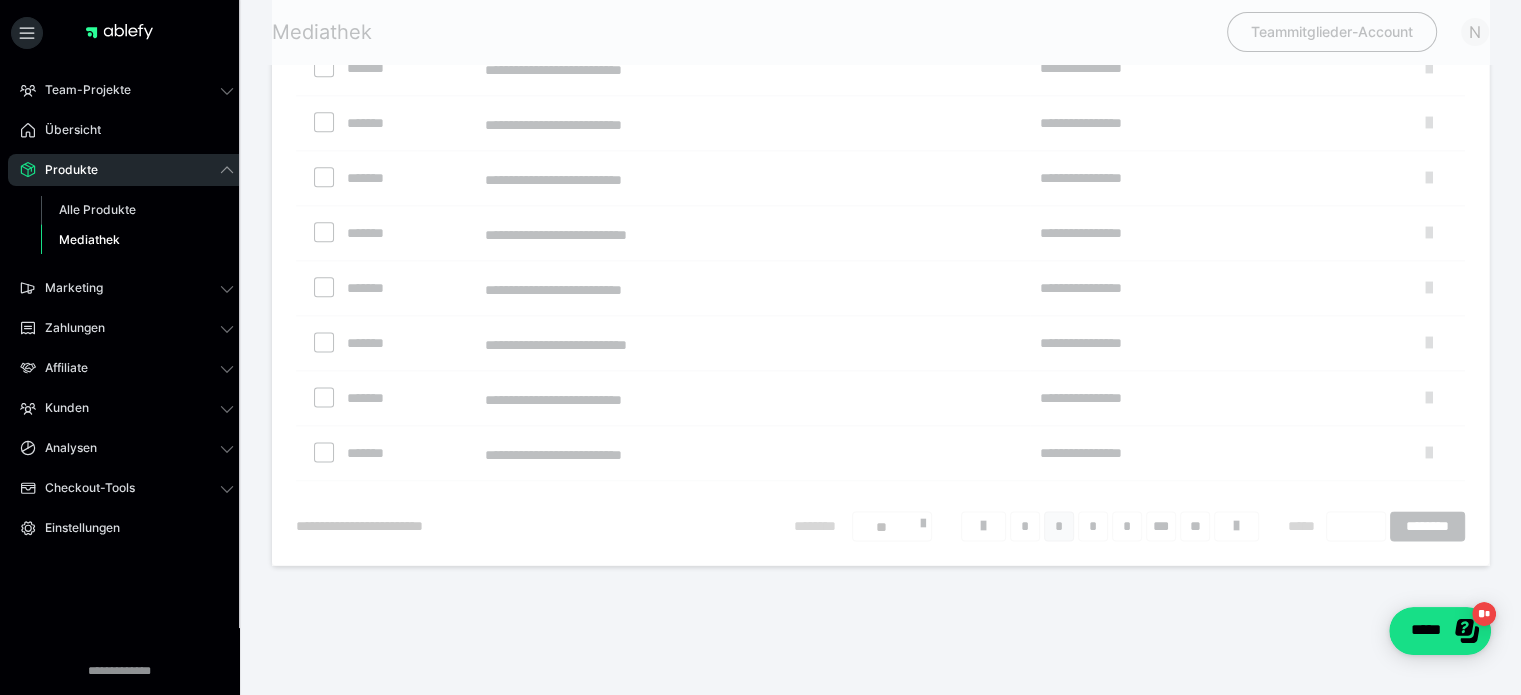 scroll, scrollTop: 79, scrollLeft: 0, axis: vertical 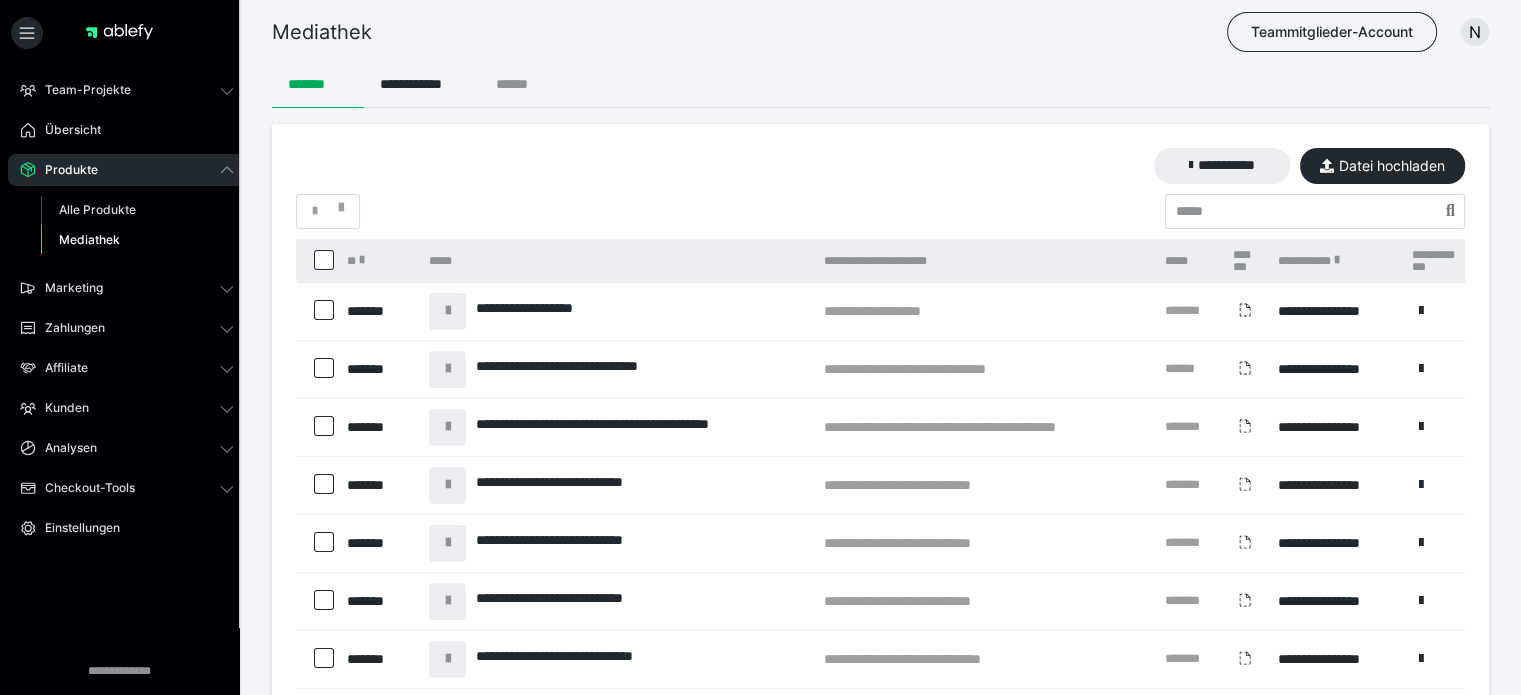 click on "******" at bounding box center [520, 84] 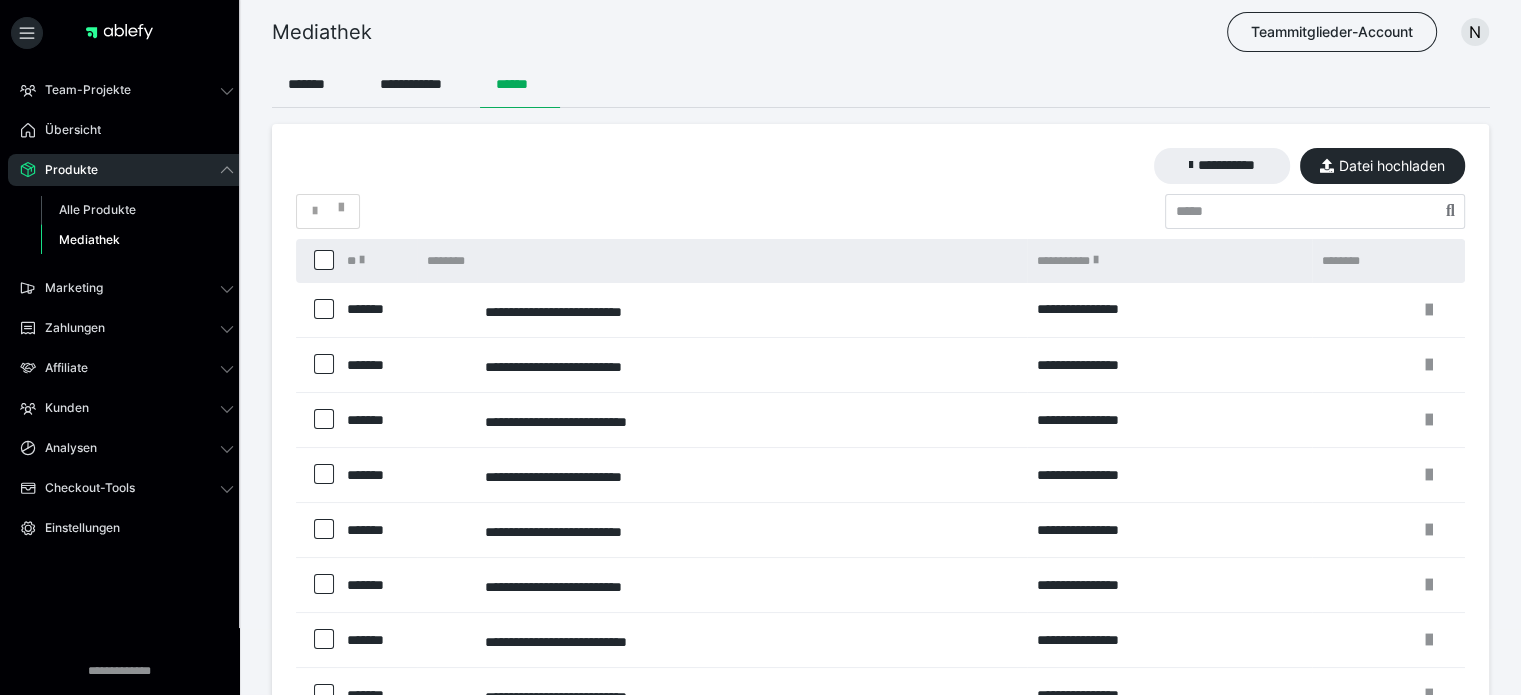 scroll, scrollTop: 352, scrollLeft: 0, axis: vertical 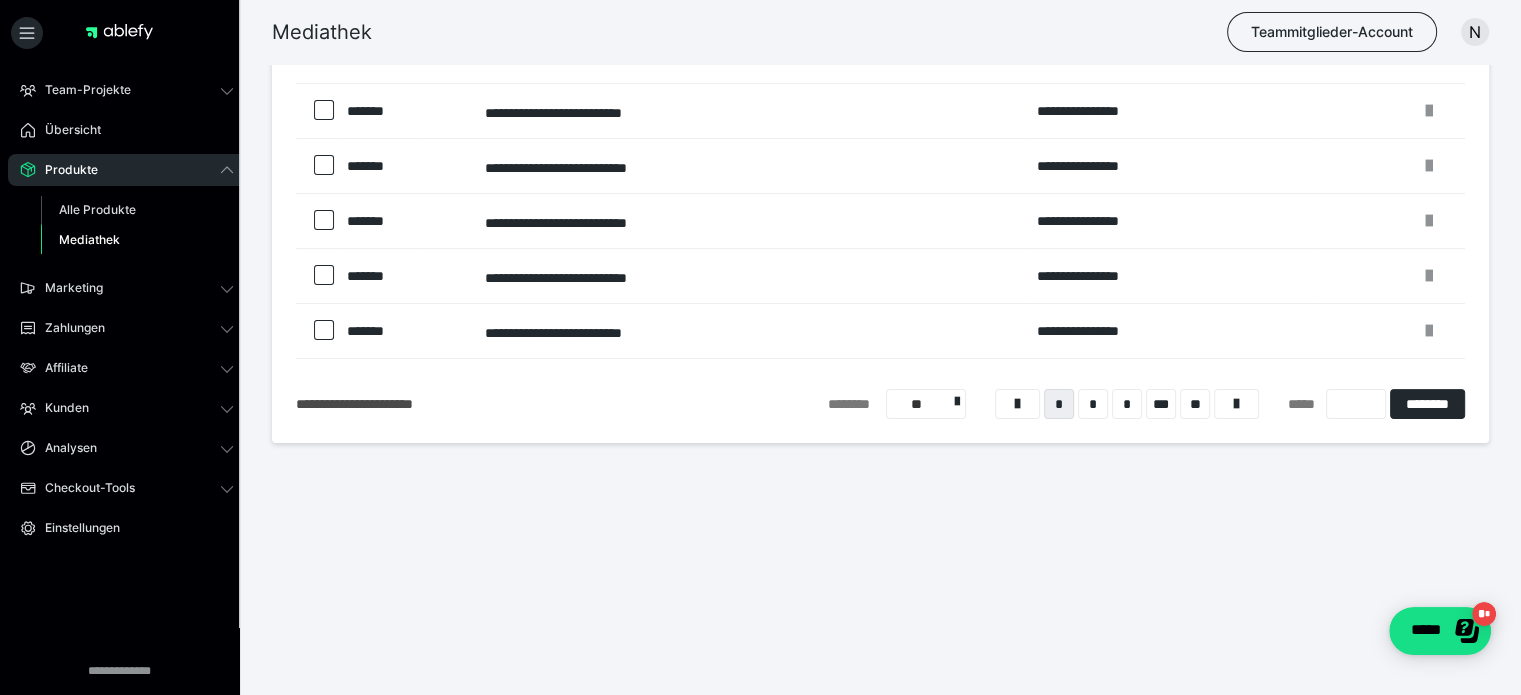 click on "**********" at bounding box center [722, 276] 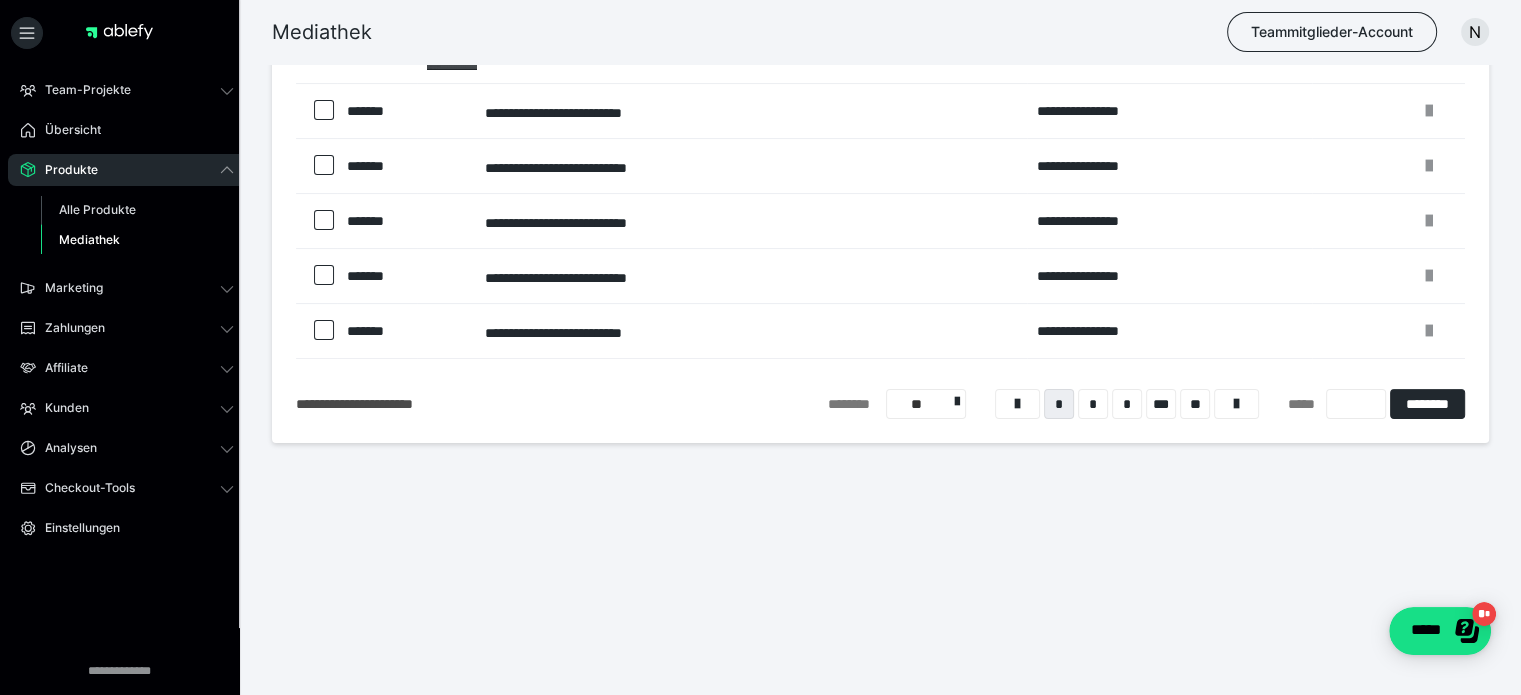 scroll, scrollTop: 0, scrollLeft: 0, axis: both 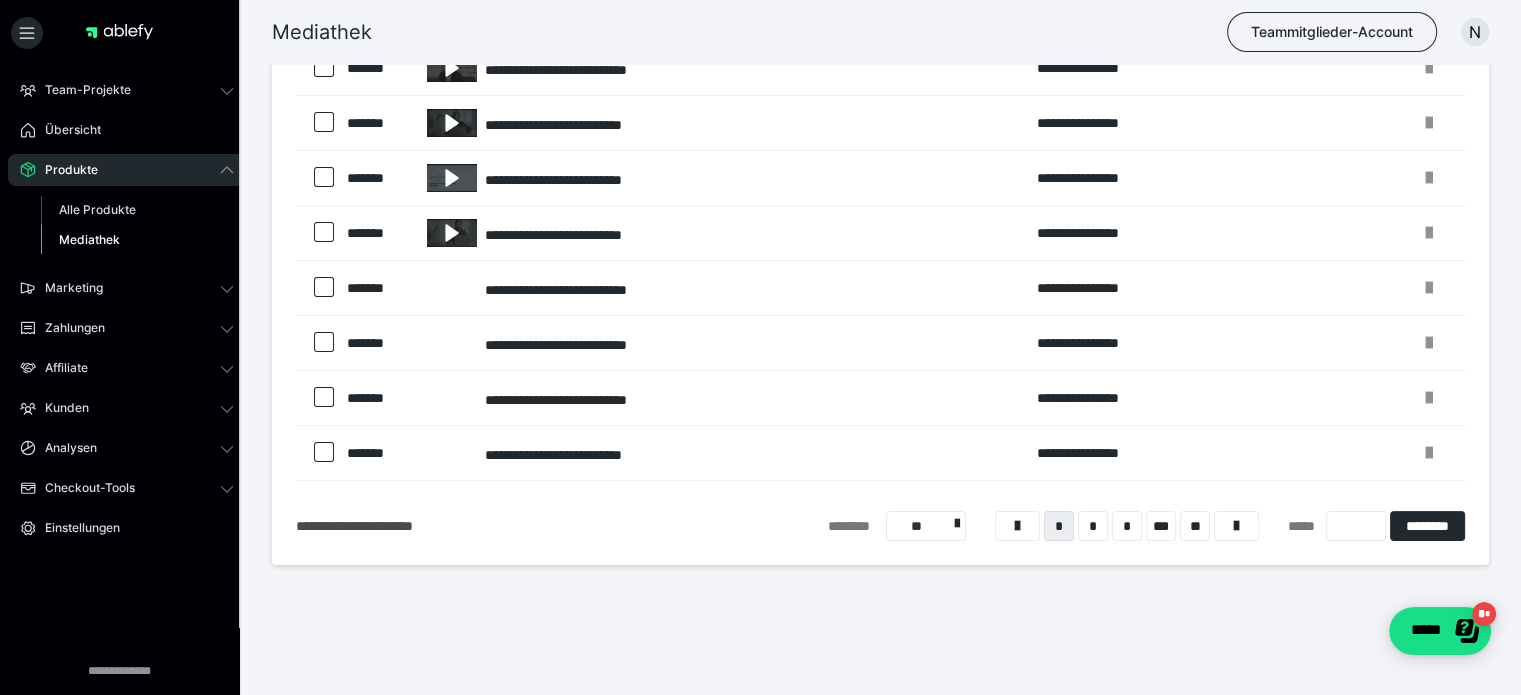click on "**" at bounding box center [926, 526] 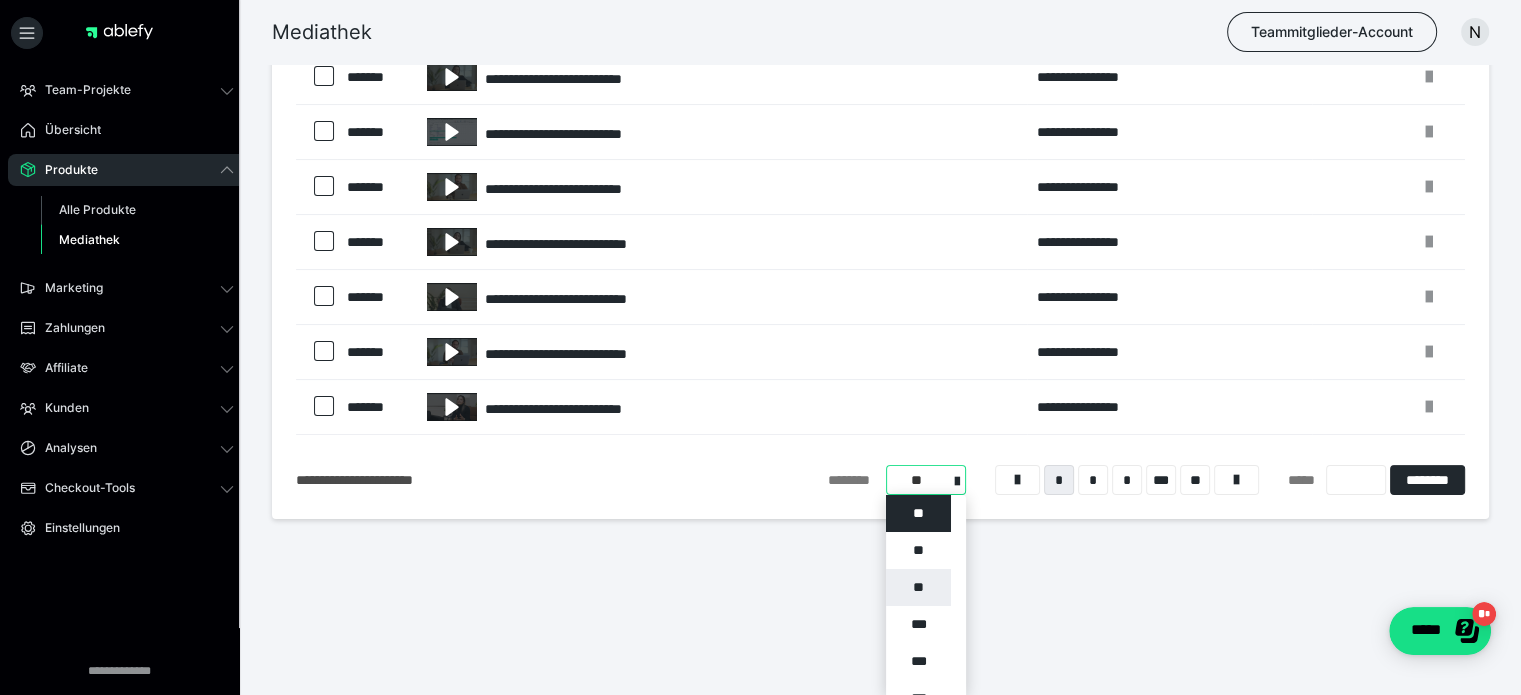 click on "**" at bounding box center [918, 587] 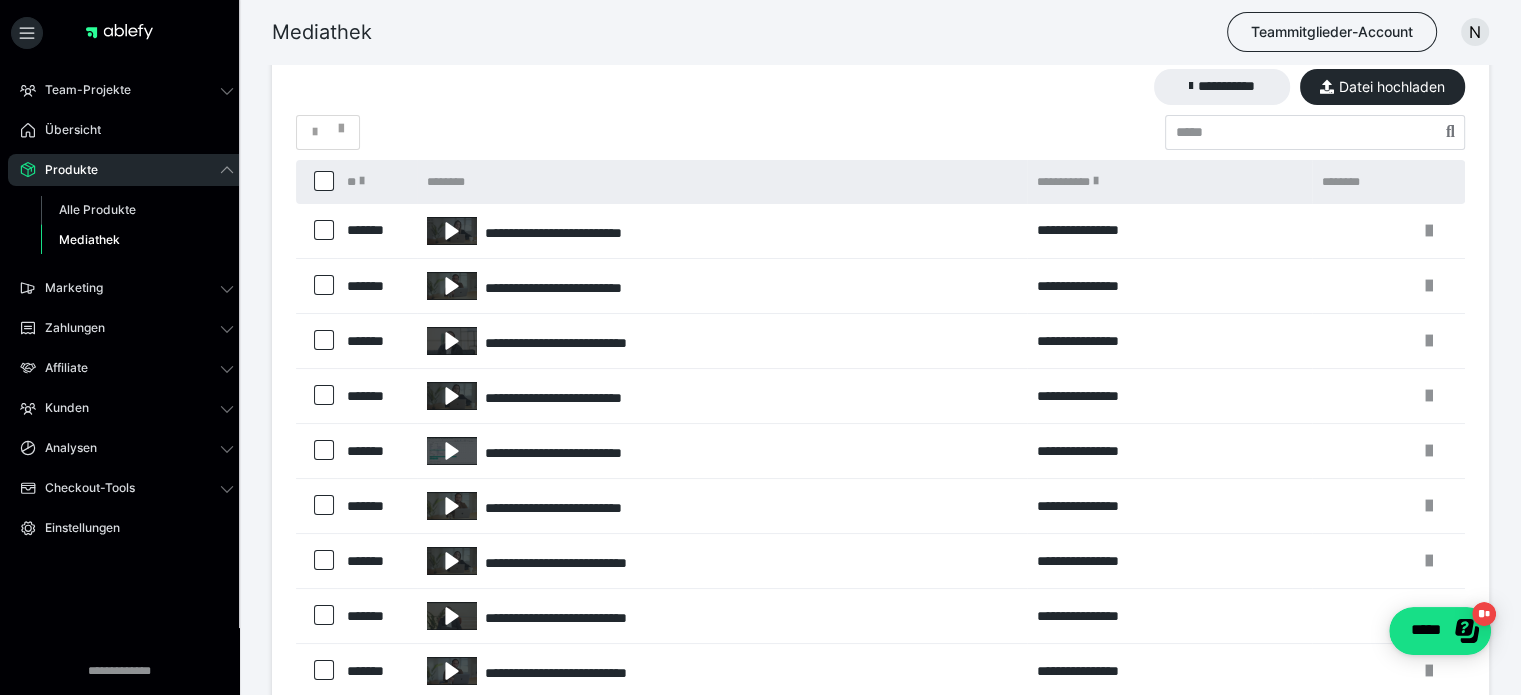 click on "**********" at bounding box center (1169, 506) 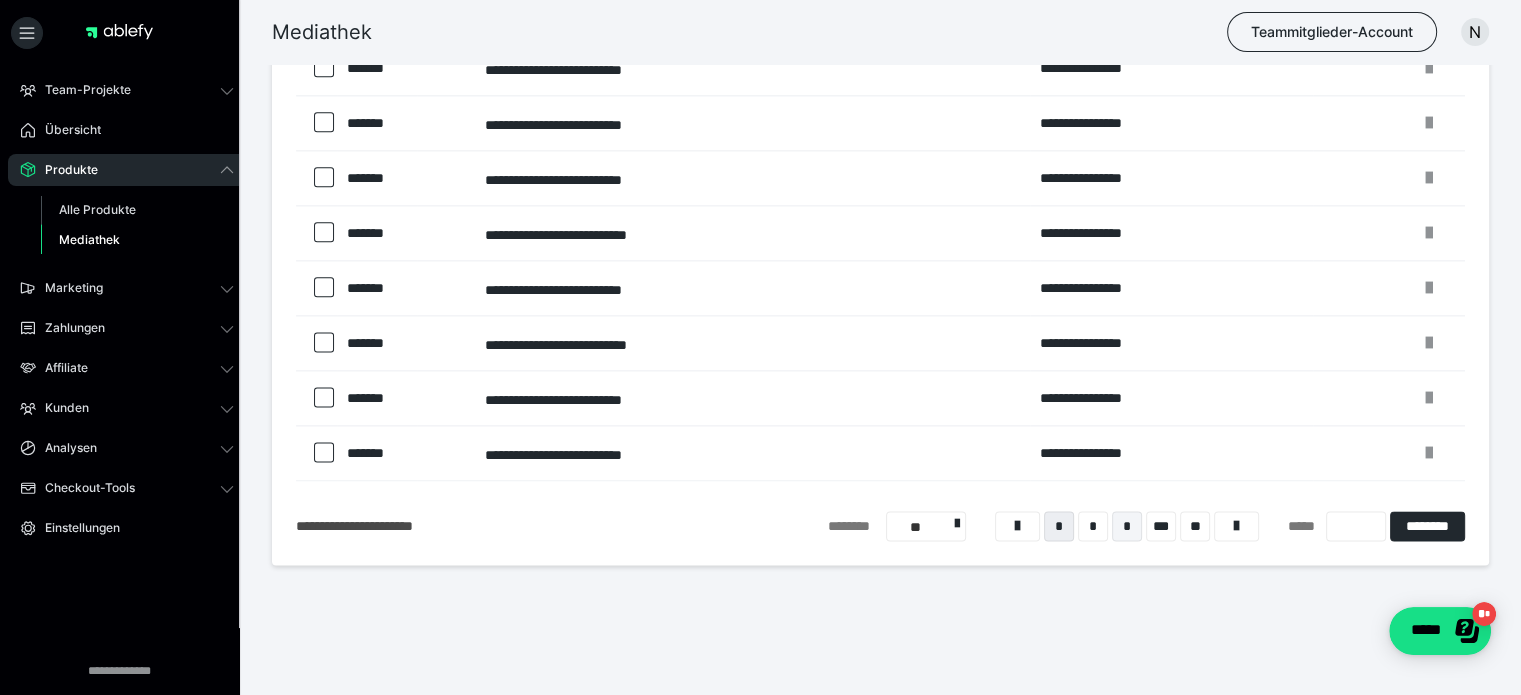 click on "*" at bounding box center (1127, 526) 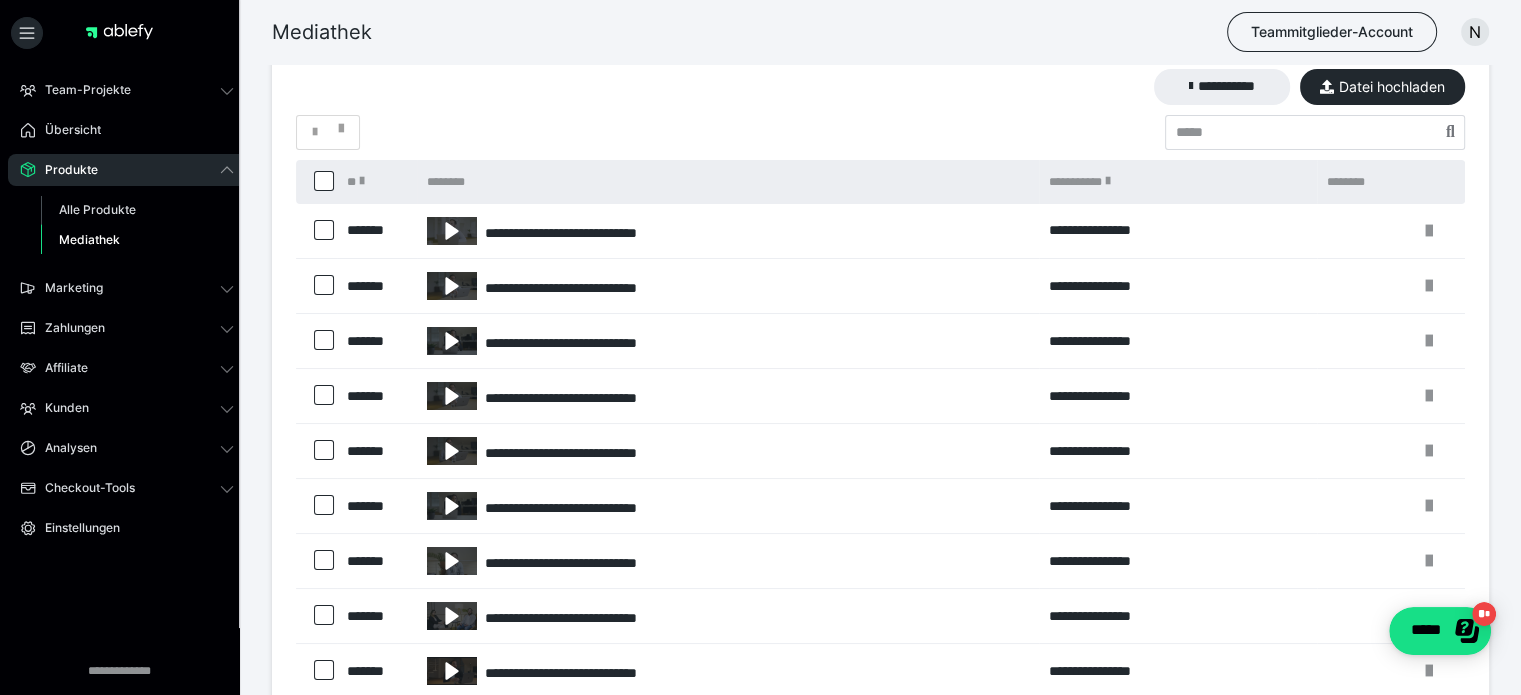 scroll, scrollTop: 2512, scrollLeft: 0, axis: vertical 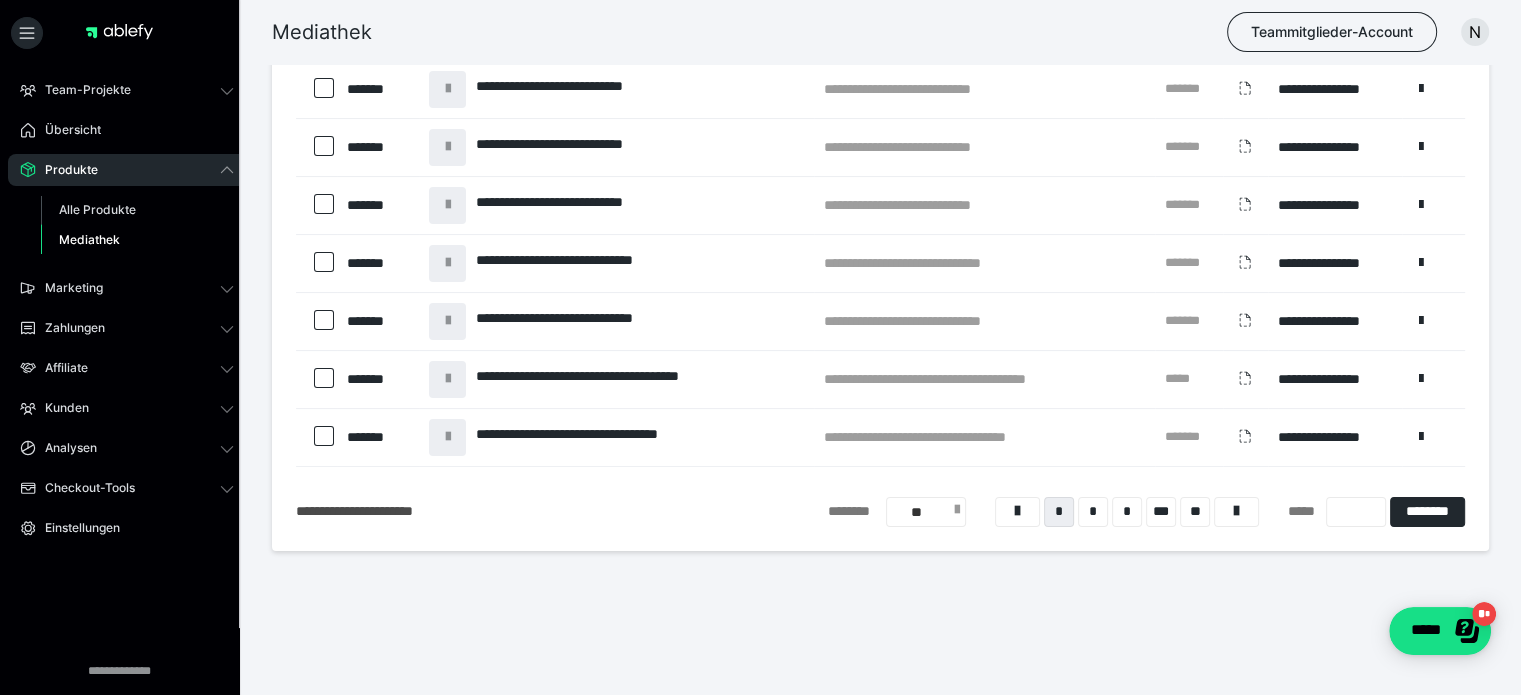 click on "**" at bounding box center (926, 512) 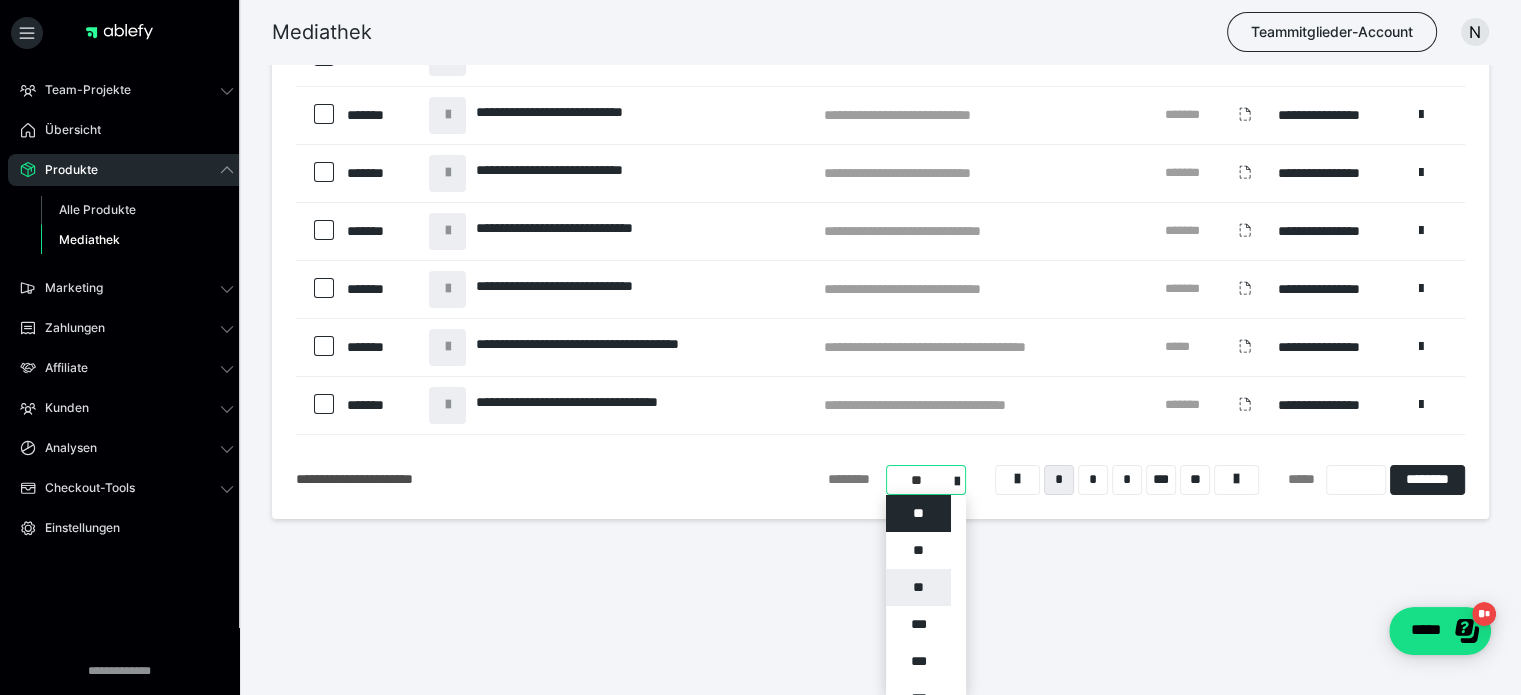 click on "**" at bounding box center [918, 587] 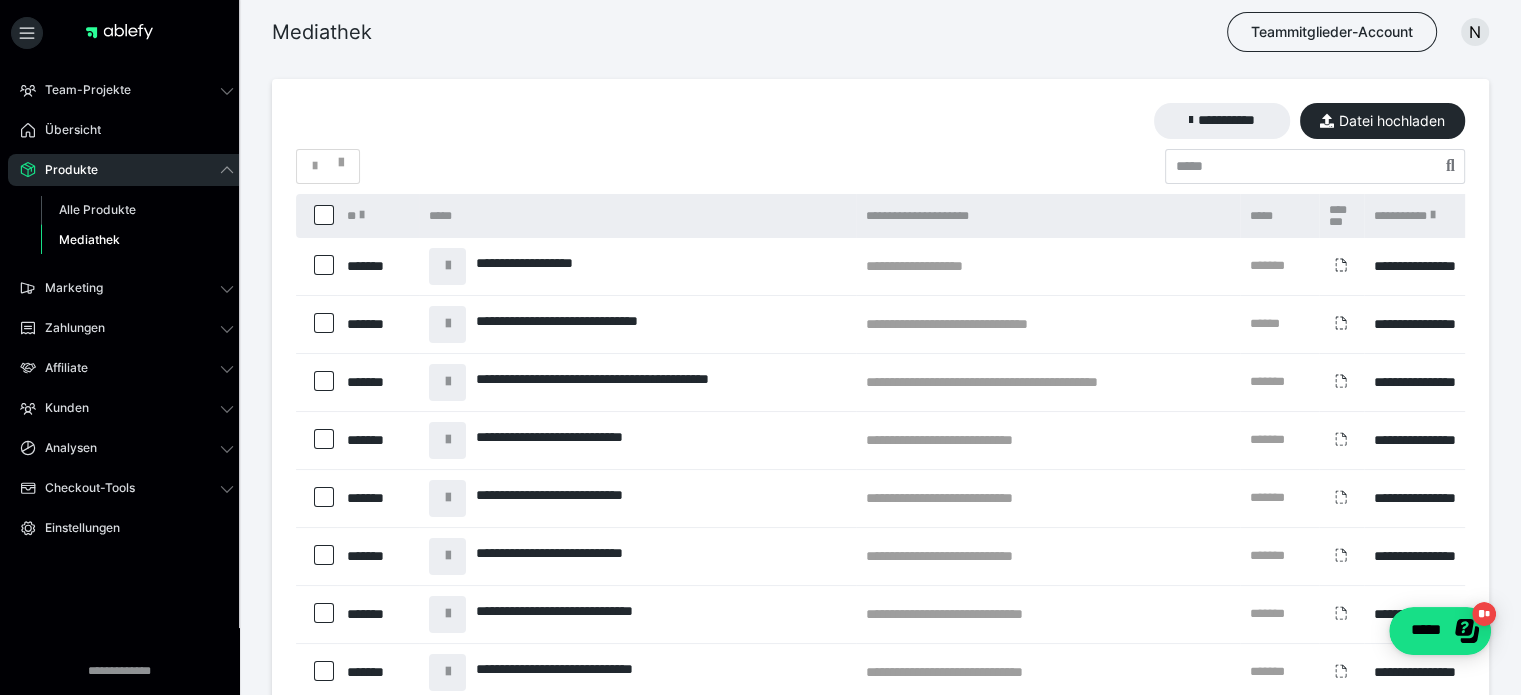 scroll, scrollTop: 0, scrollLeft: 0, axis: both 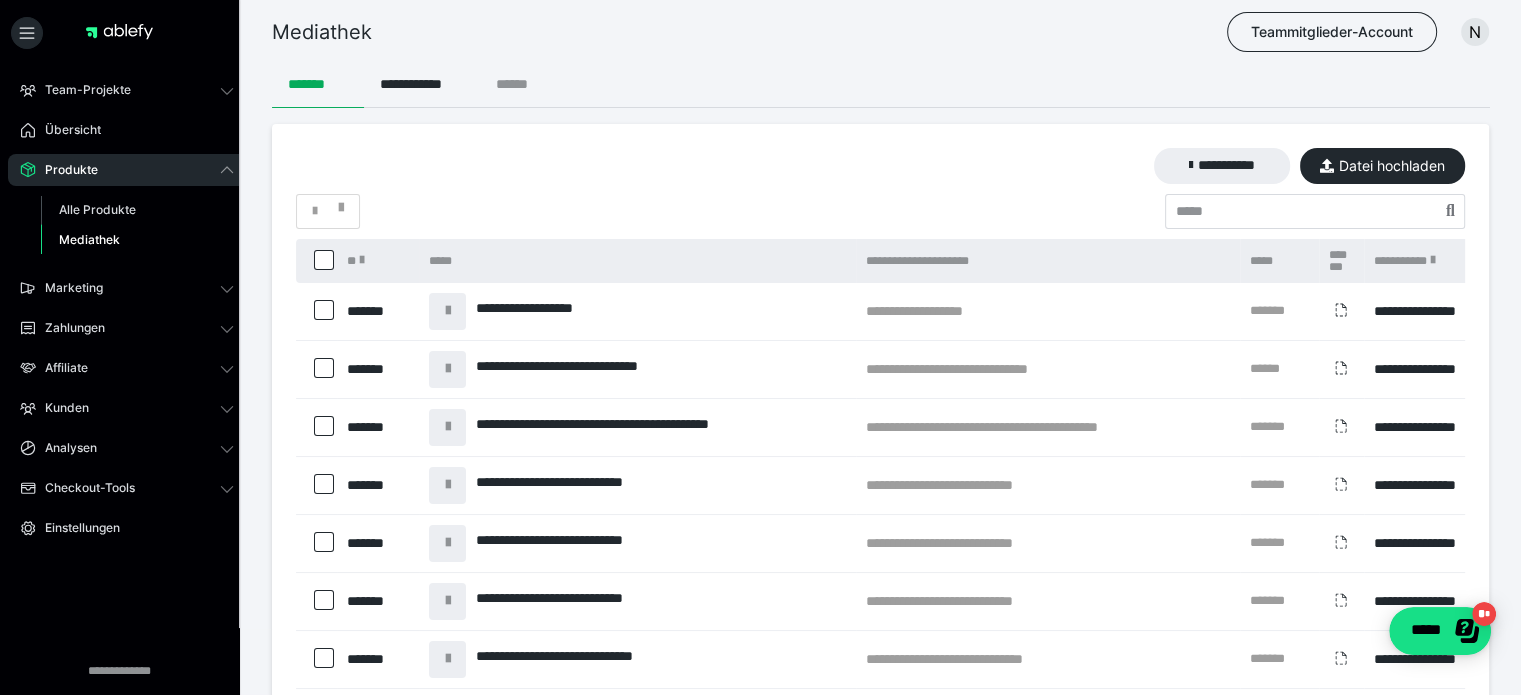 click on "******" at bounding box center (520, 84) 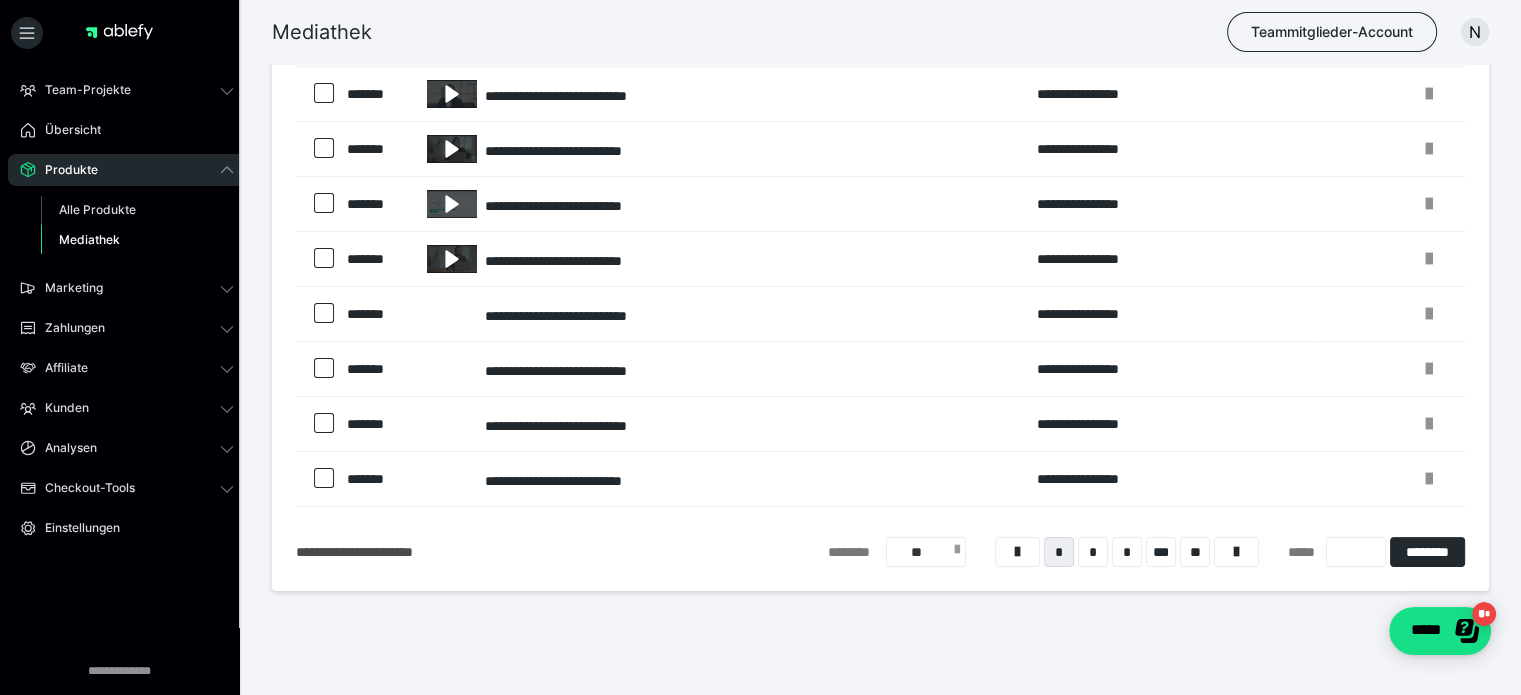 scroll, scrollTop: 352, scrollLeft: 0, axis: vertical 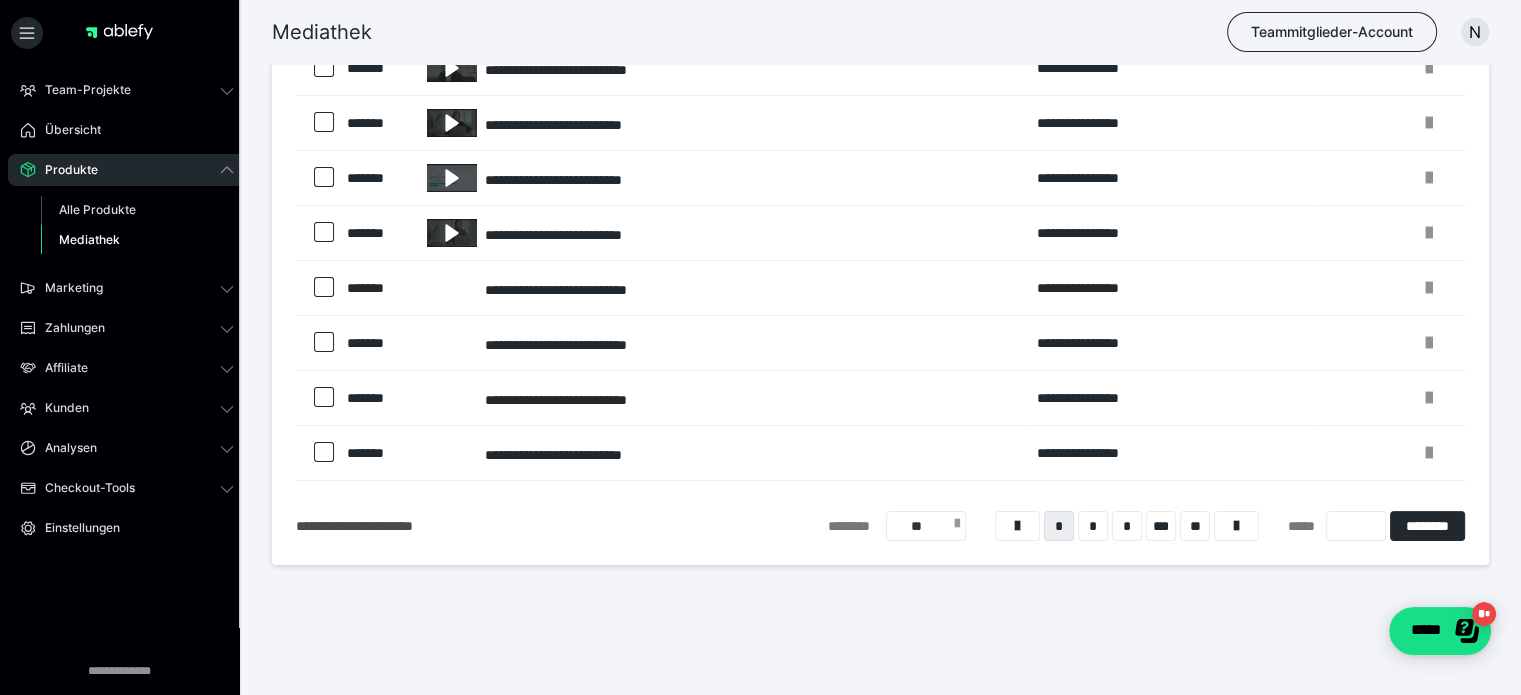 click on "**" at bounding box center (926, 526) 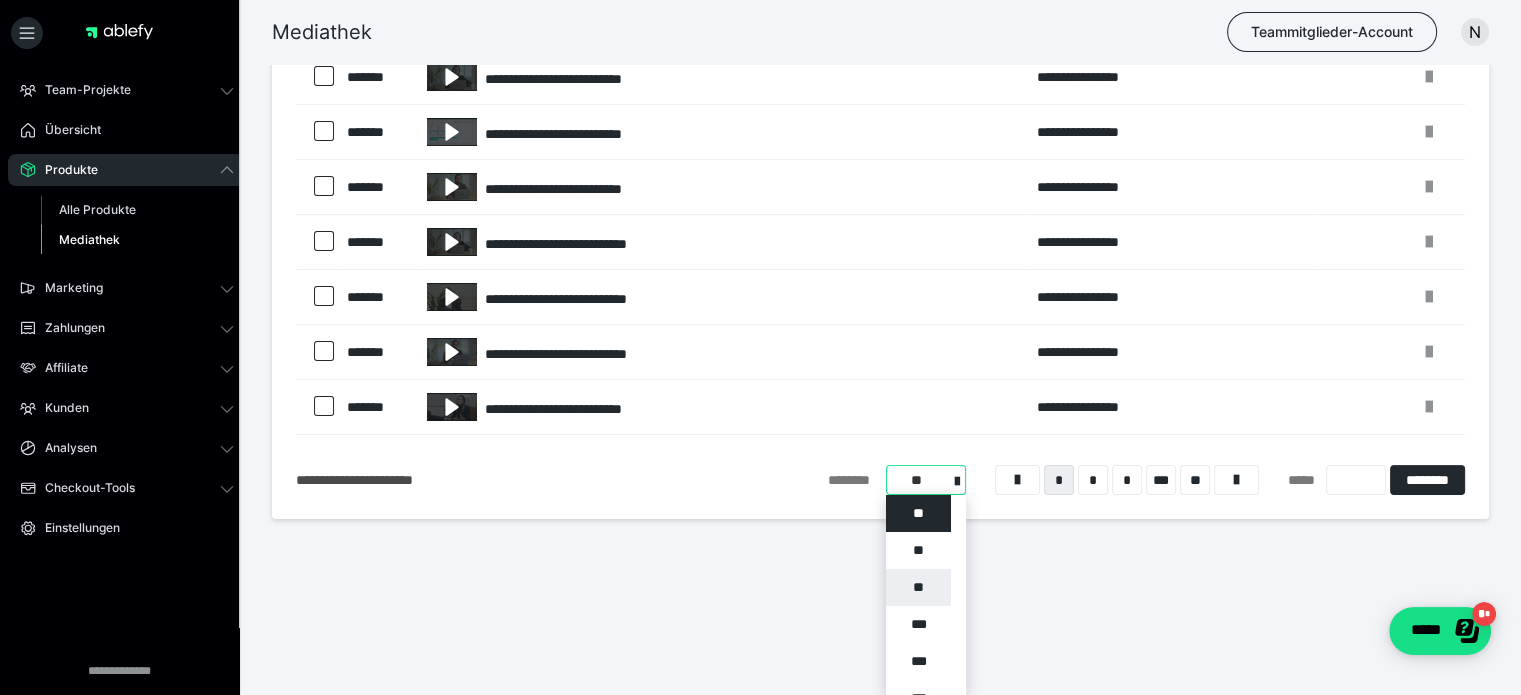 click on "**" at bounding box center [918, 587] 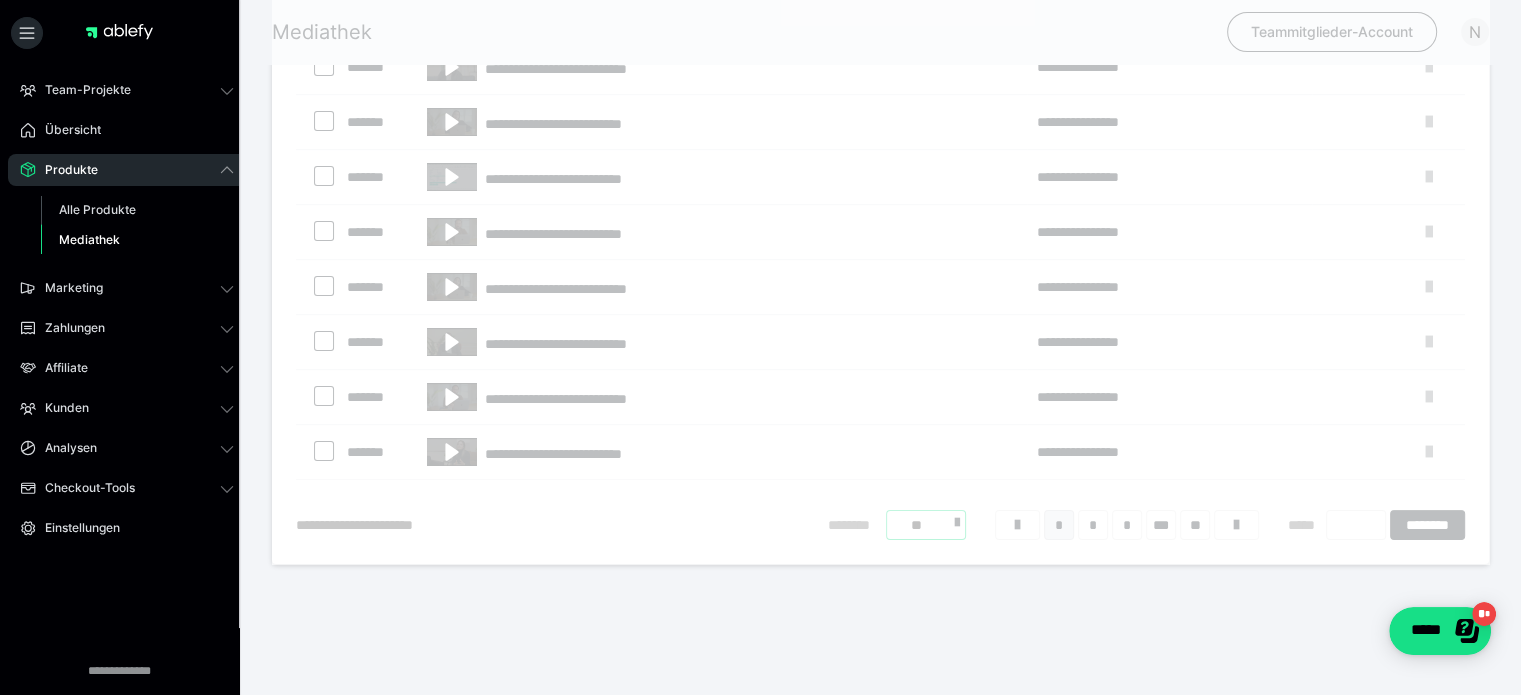 scroll, scrollTop: 79, scrollLeft: 0, axis: vertical 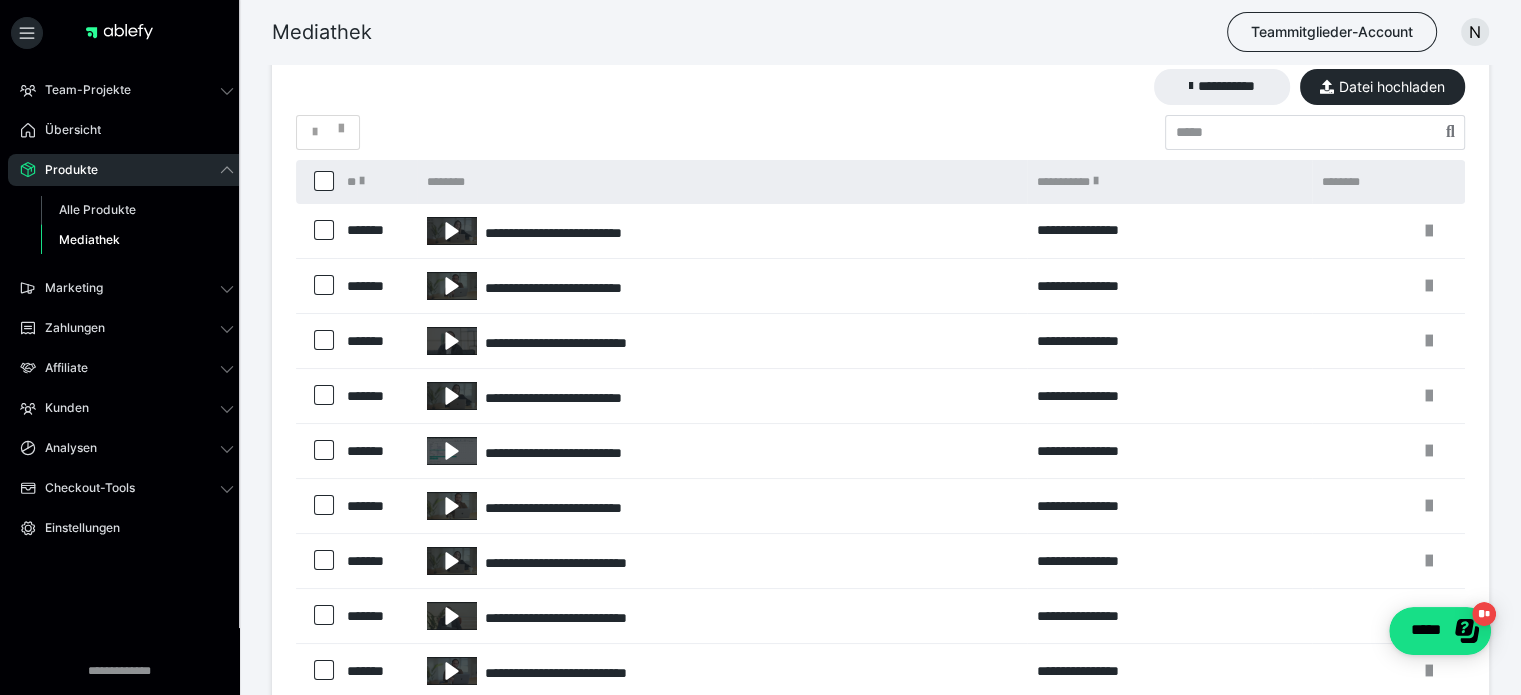 click on "***" at bounding box center [1161, 2999] 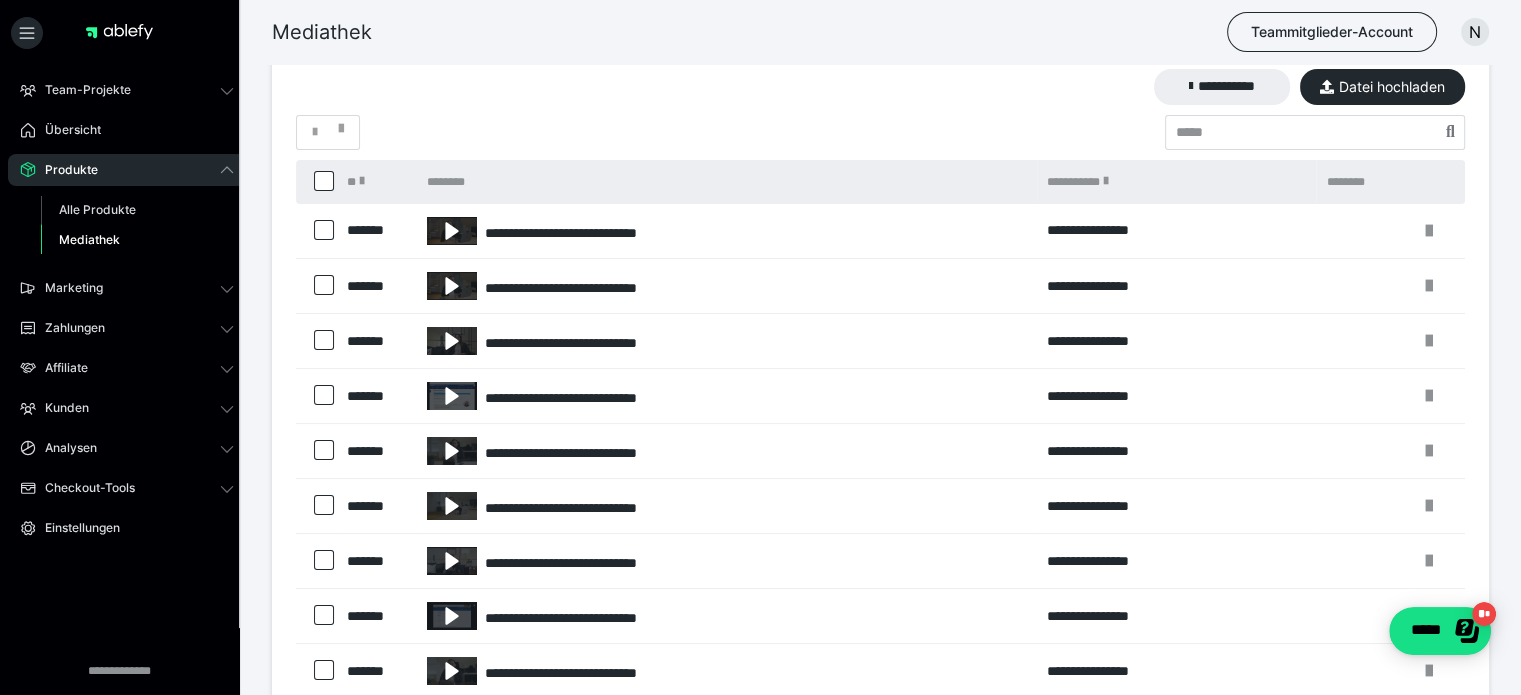 scroll, scrollTop: 2552, scrollLeft: 0, axis: vertical 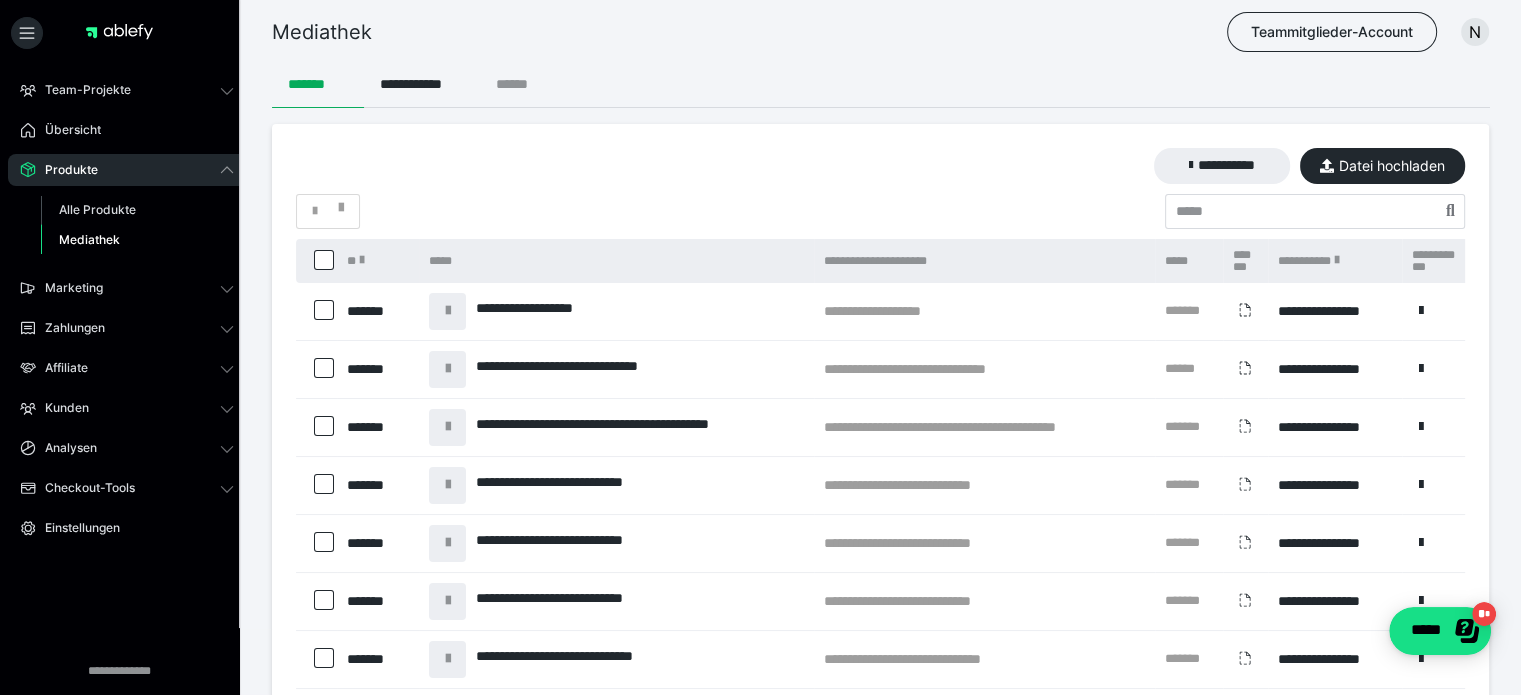 click on "******" at bounding box center [520, 84] 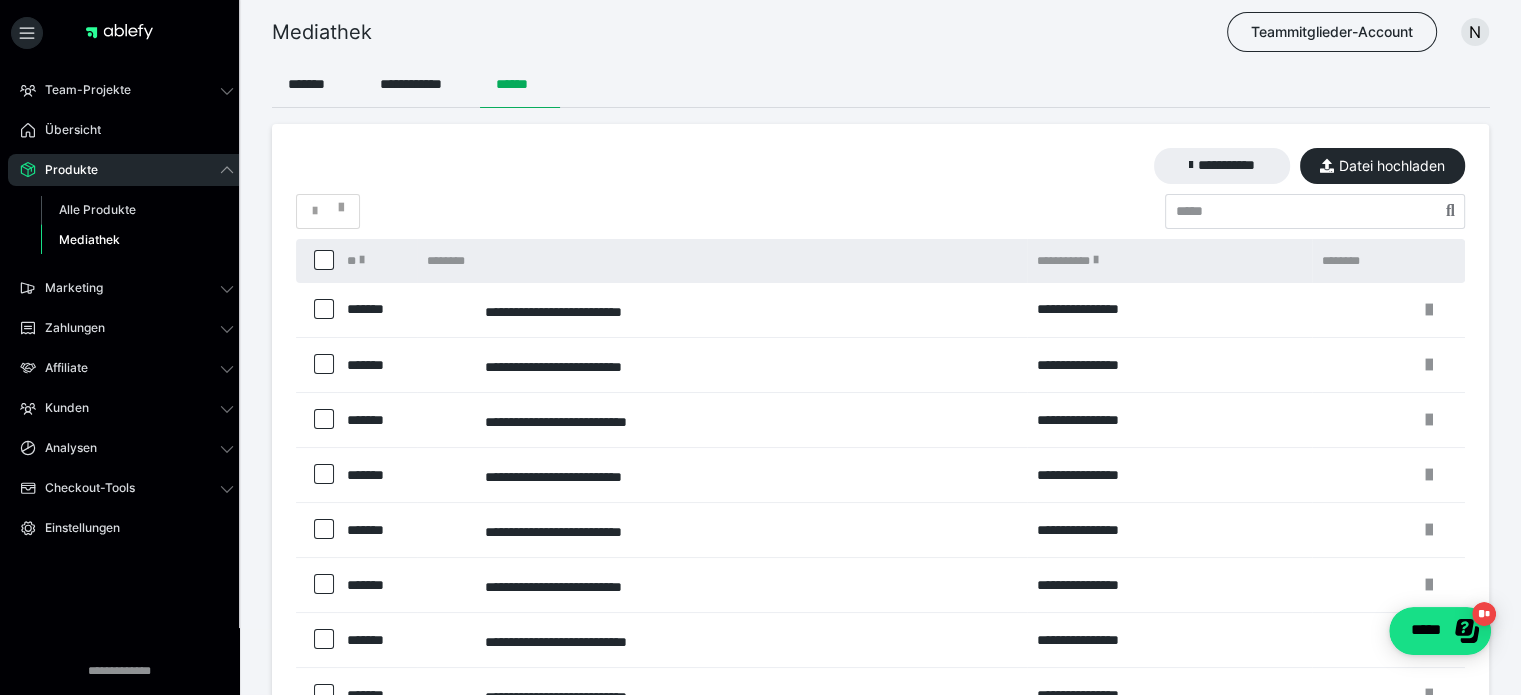 scroll, scrollTop: 352, scrollLeft: 0, axis: vertical 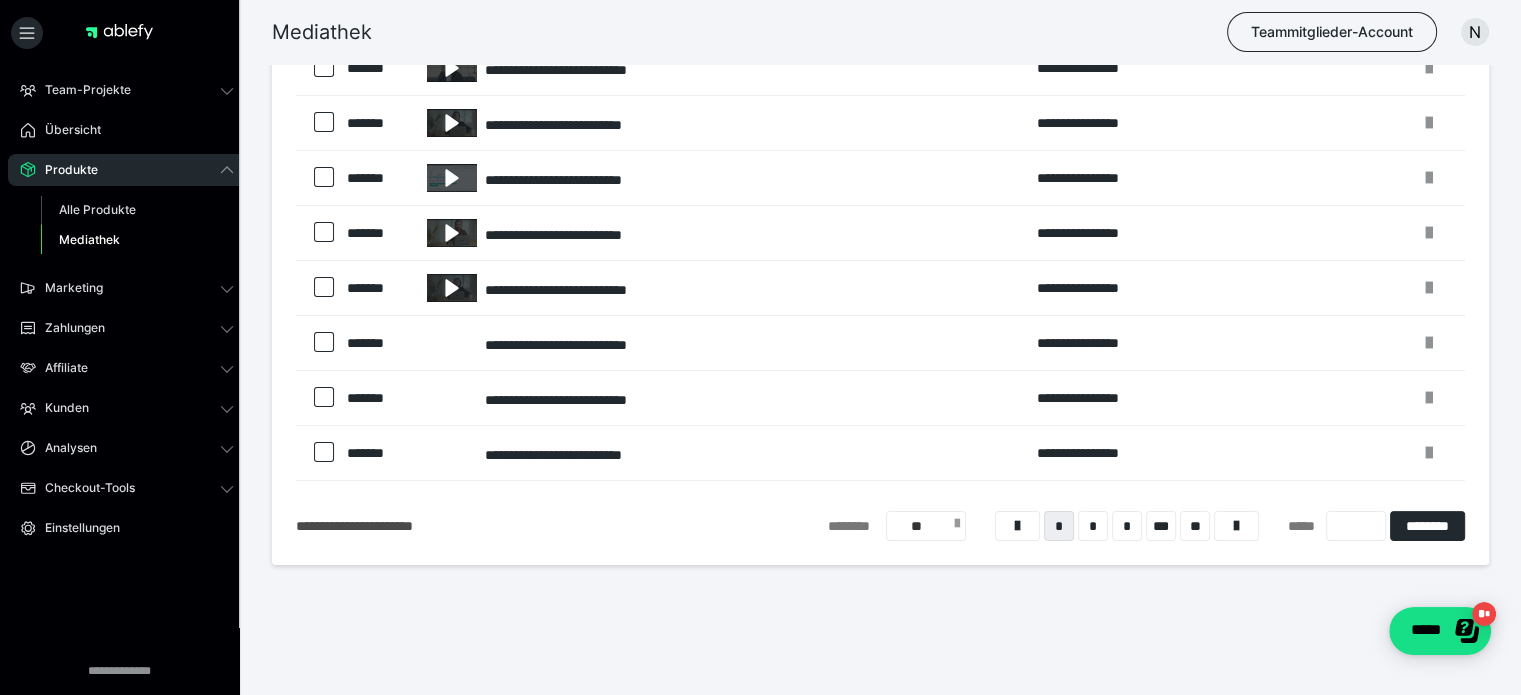 click on "**" at bounding box center (926, 526) 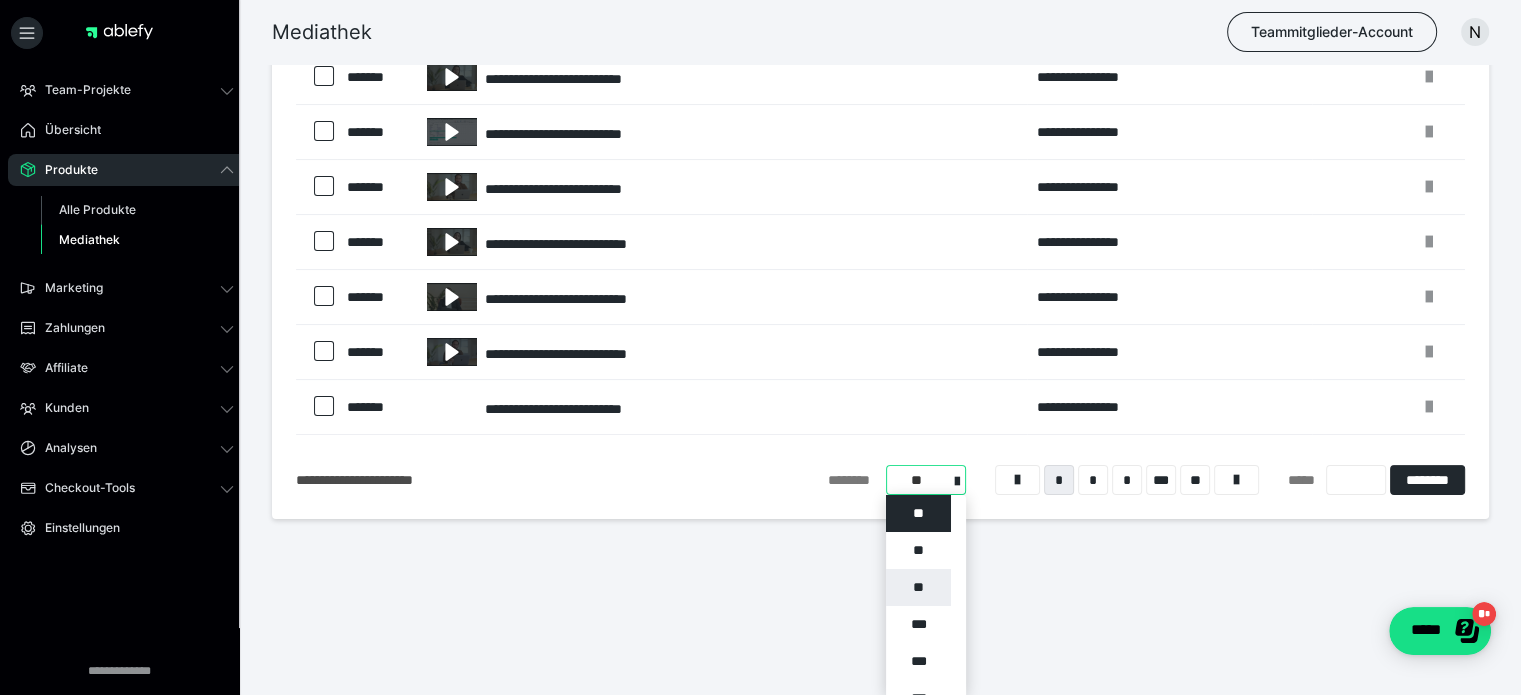 click on "**" at bounding box center (918, 587) 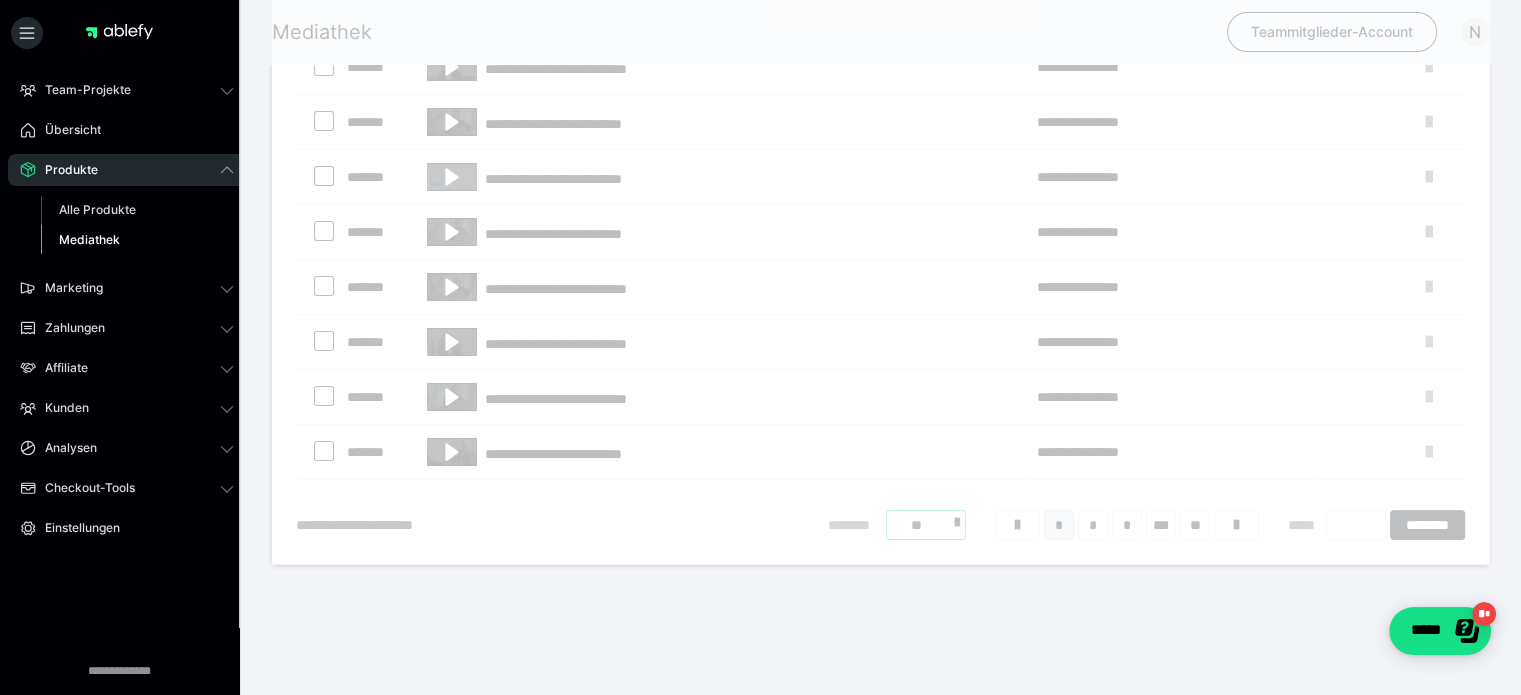 scroll, scrollTop: 79, scrollLeft: 0, axis: vertical 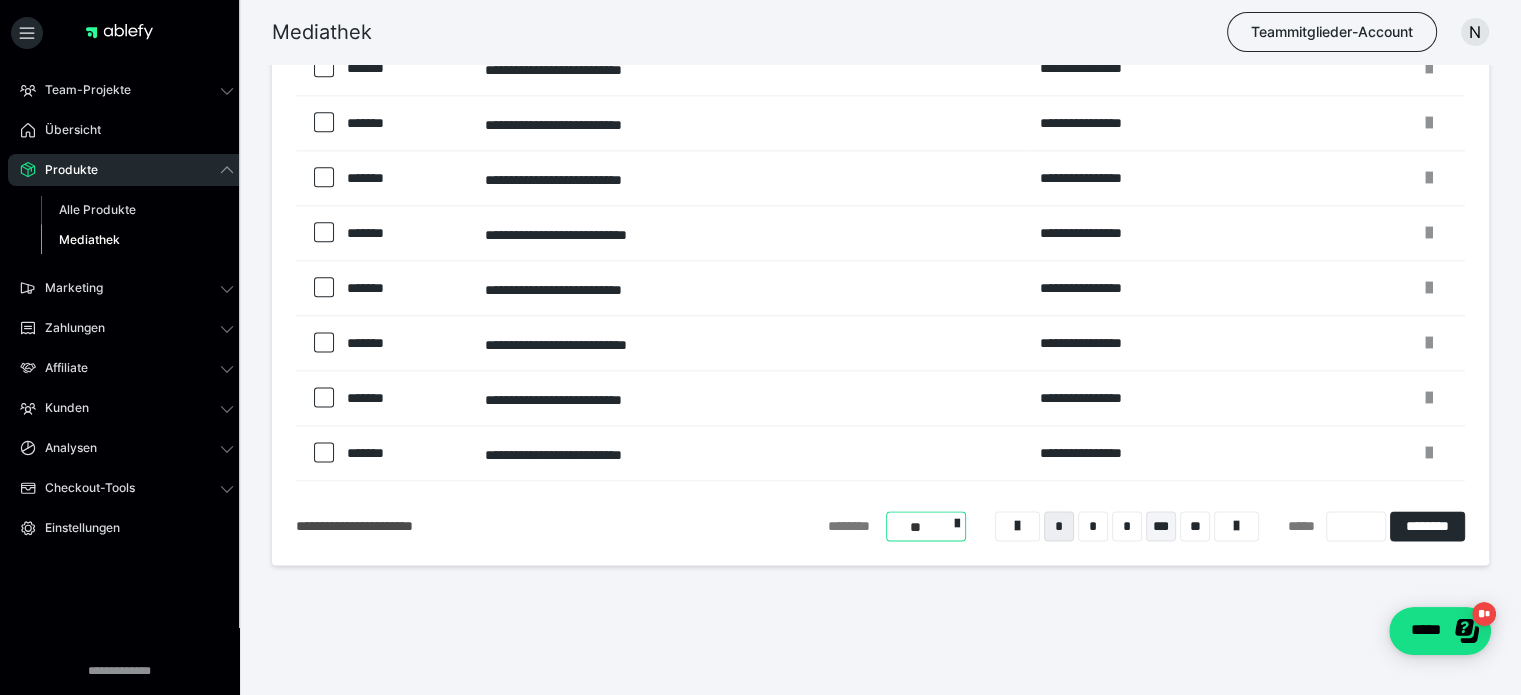 click on "***" at bounding box center (1161, 526) 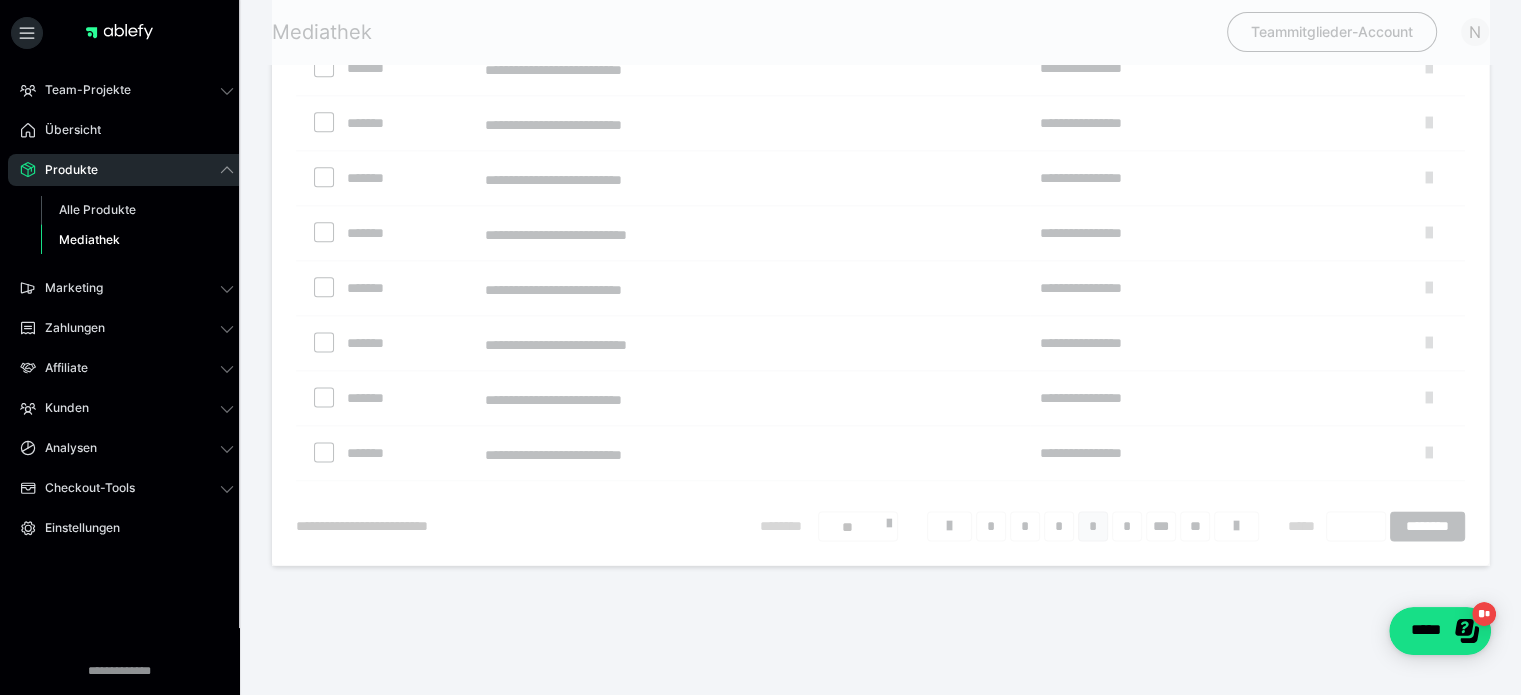 scroll, scrollTop: 79, scrollLeft: 0, axis: vertical 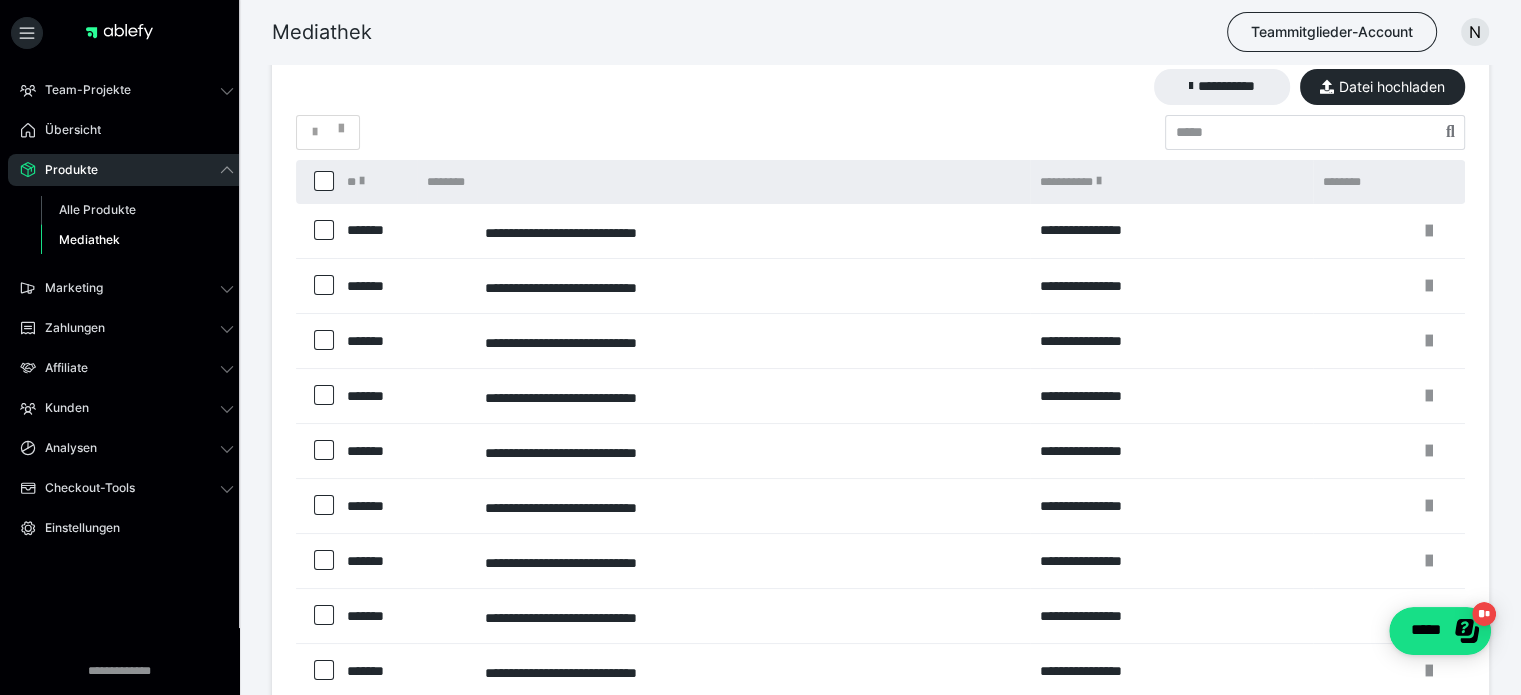 click on "*" at bounding box center (1127, 2999) 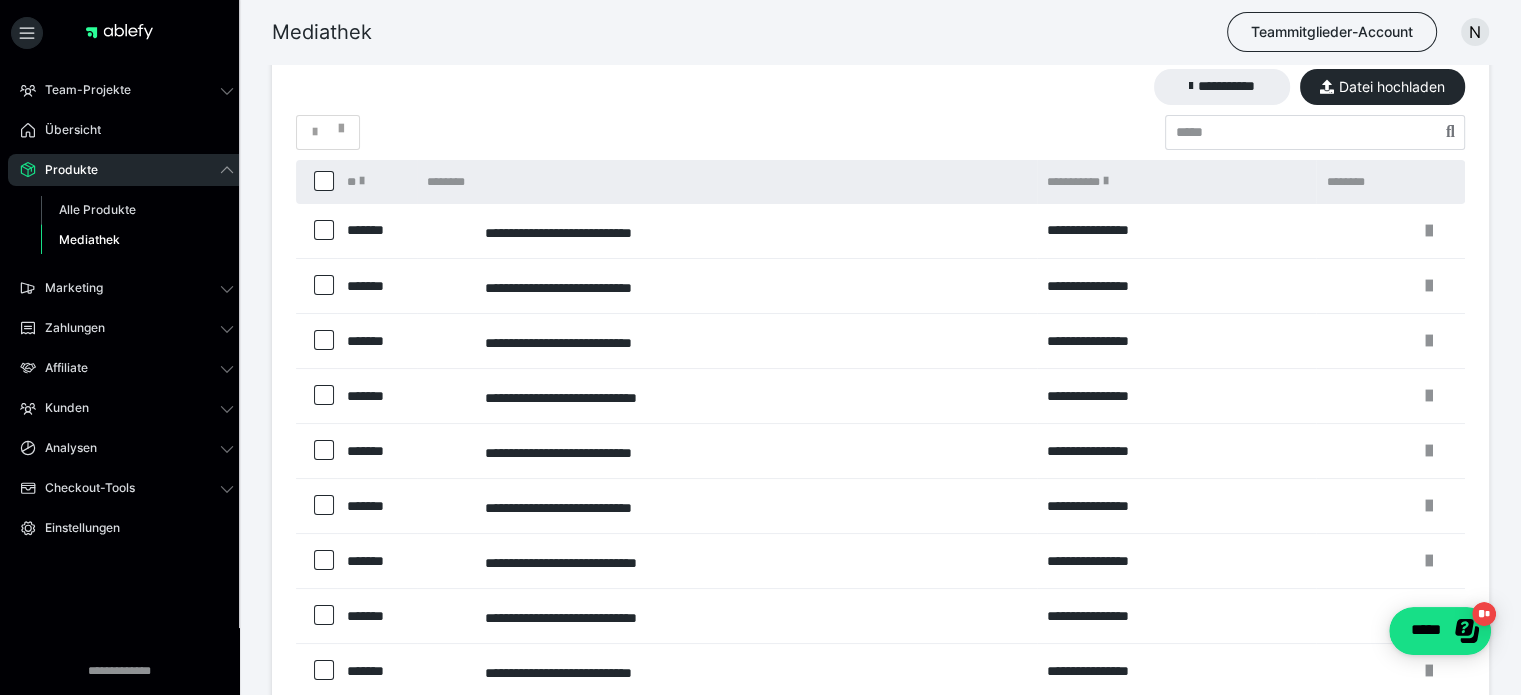 scroll, scrollTop: 2552, scrollLeft: 0, axis: vertical 